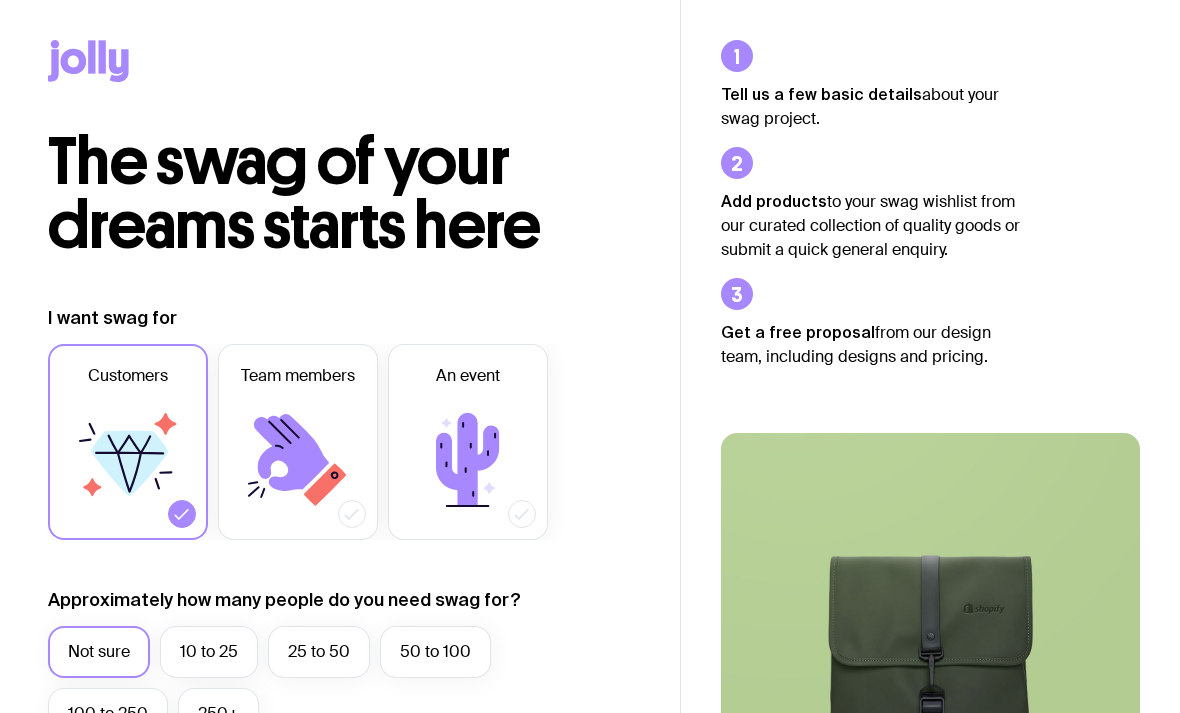 scroll, scrollTop: 265, scrollLeft: 0, axis: vertical 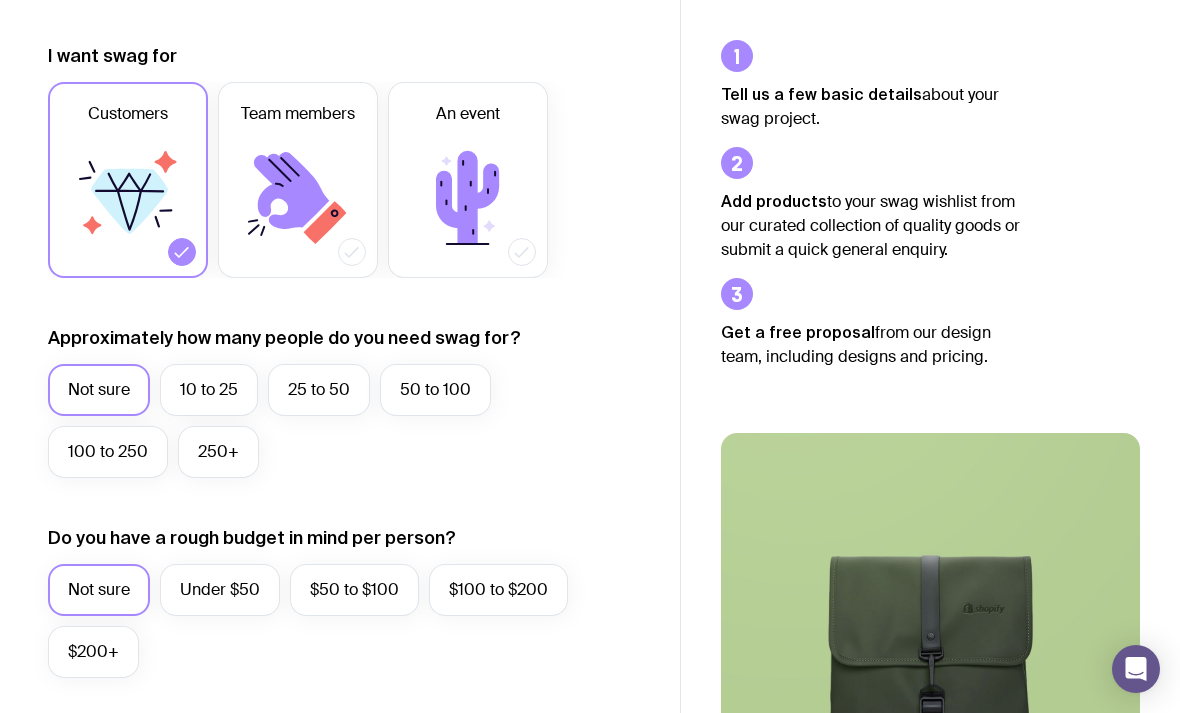 click on "10 to 25" at bounding box center (209, 390) 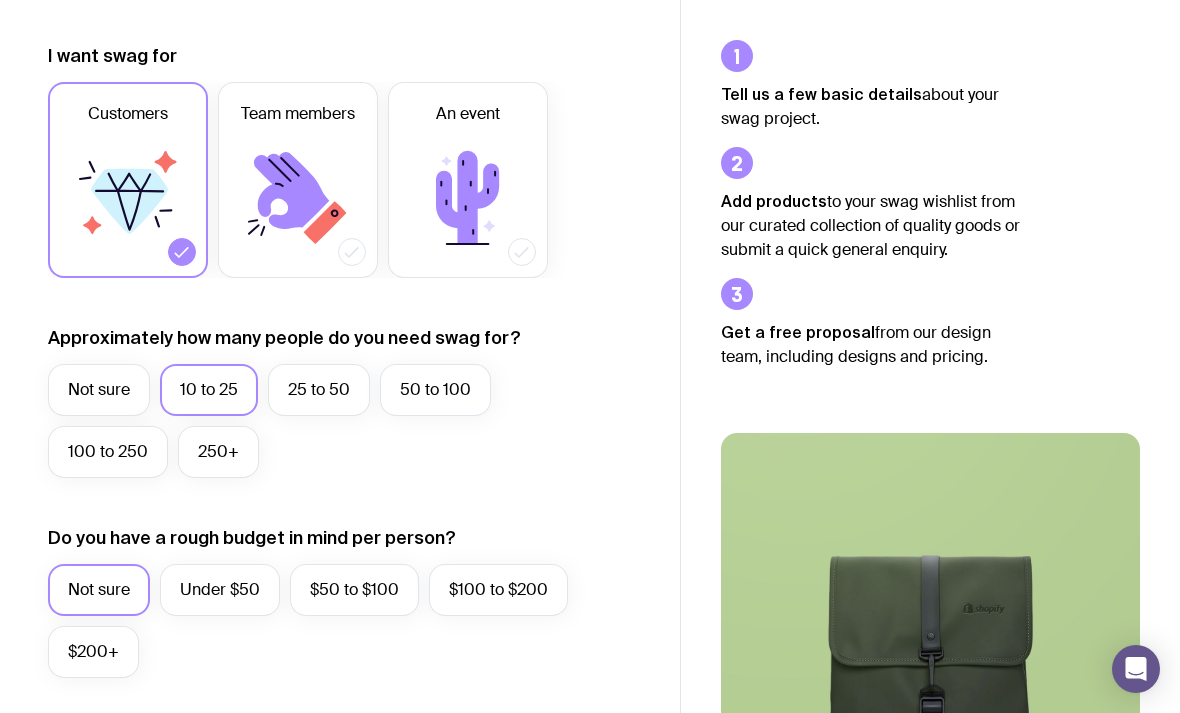 click on "25 to 50" at bounding box center (319, 390) 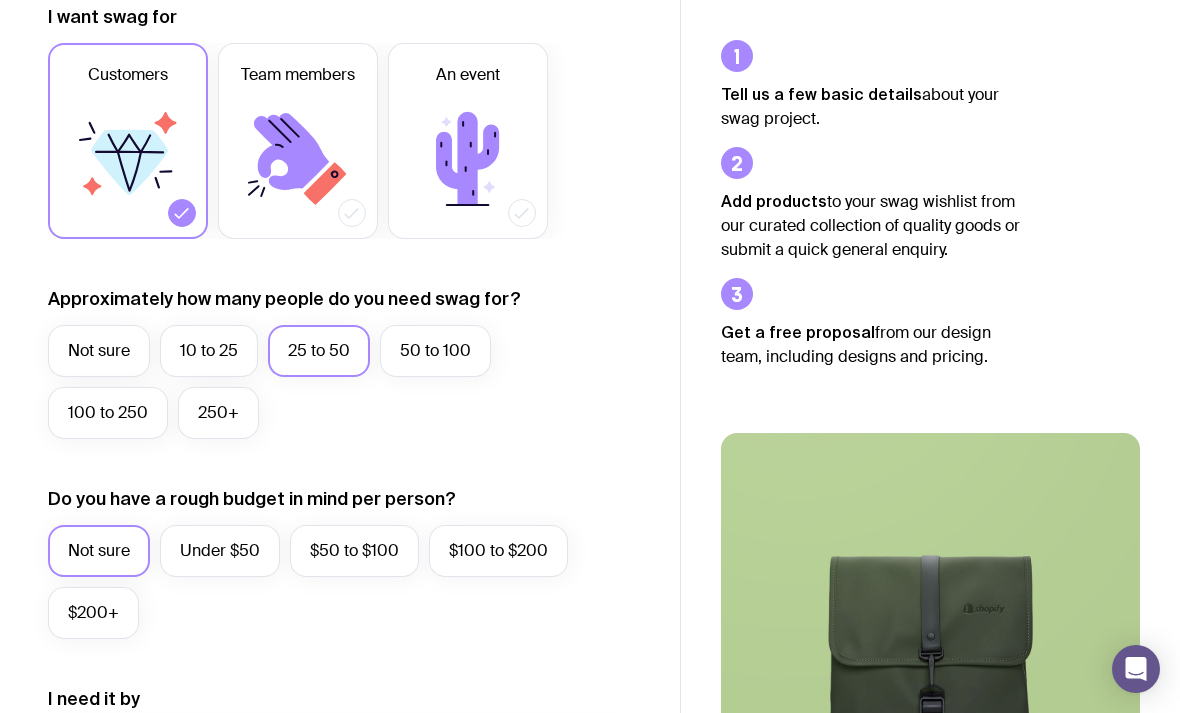 click on "Under $50" at bounding box center (220, 551) 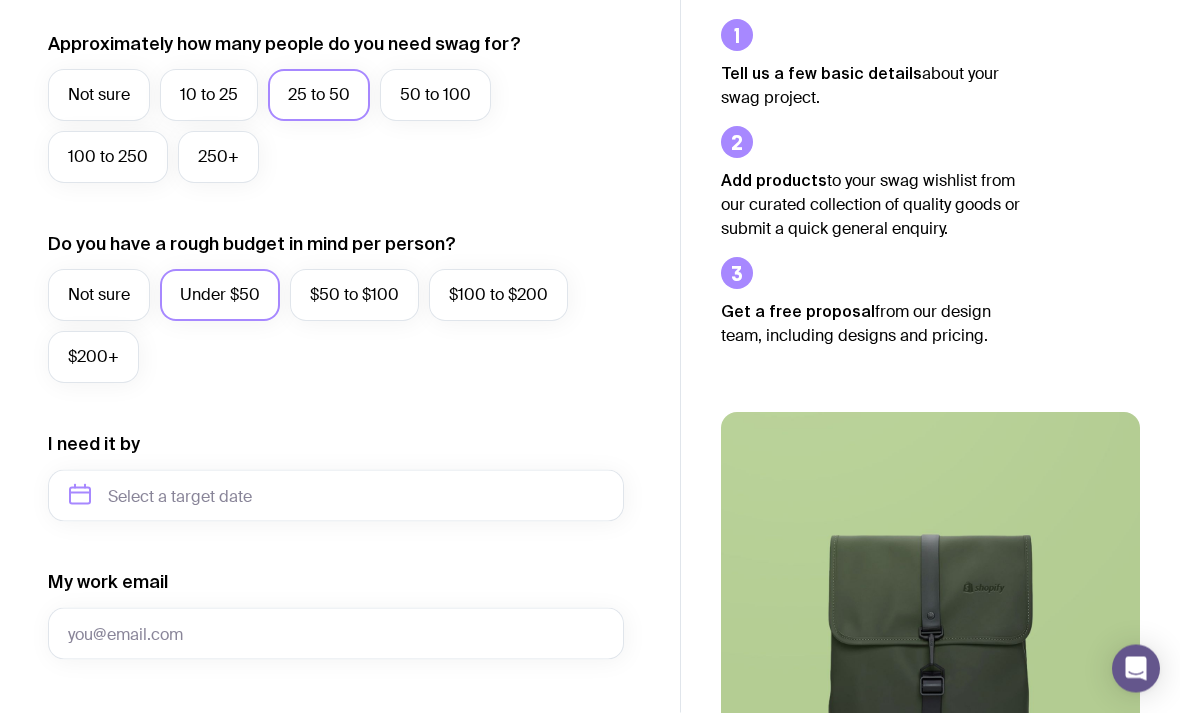 scroll, scrollTop: 545, scrollLeft: 0, axis: vertical 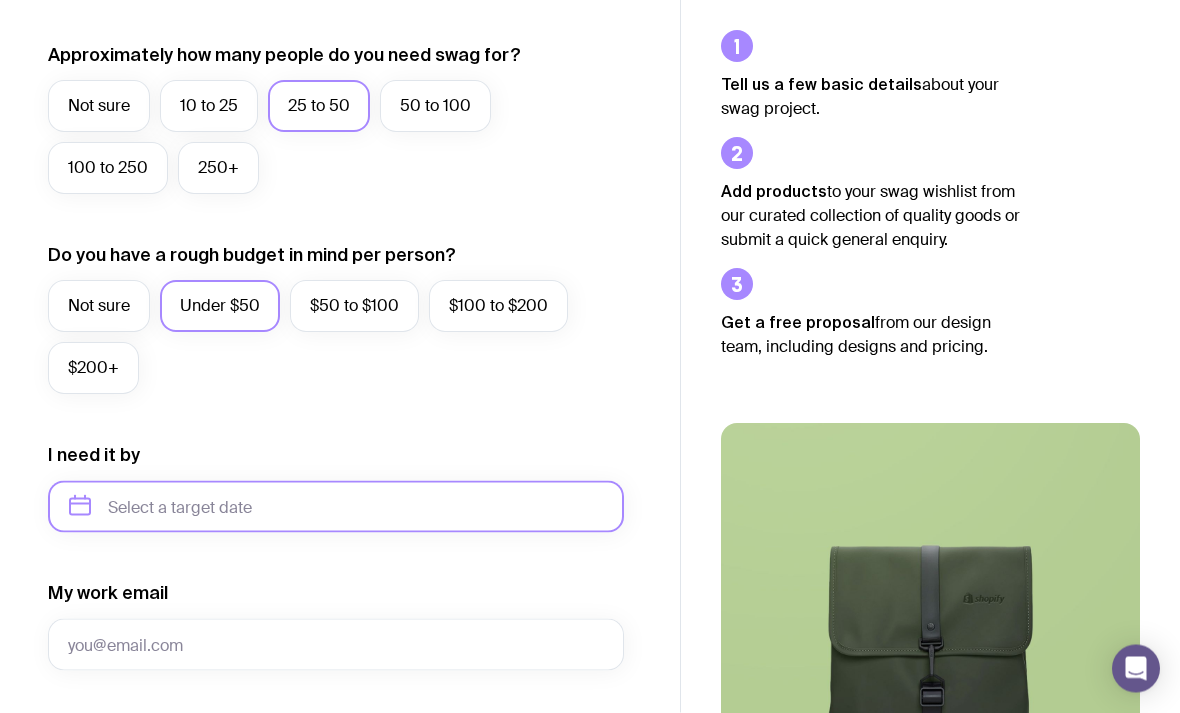 click at bounding box center (336, 507) 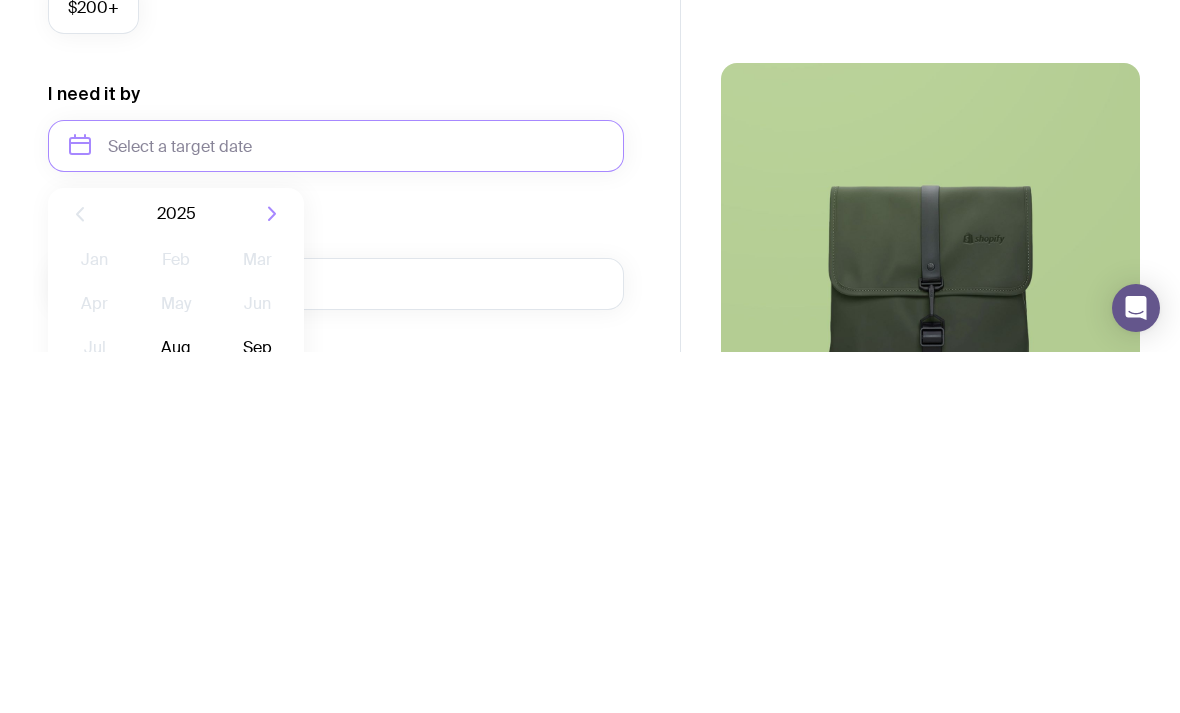 click on "2025" at bounding box center [176, 575] 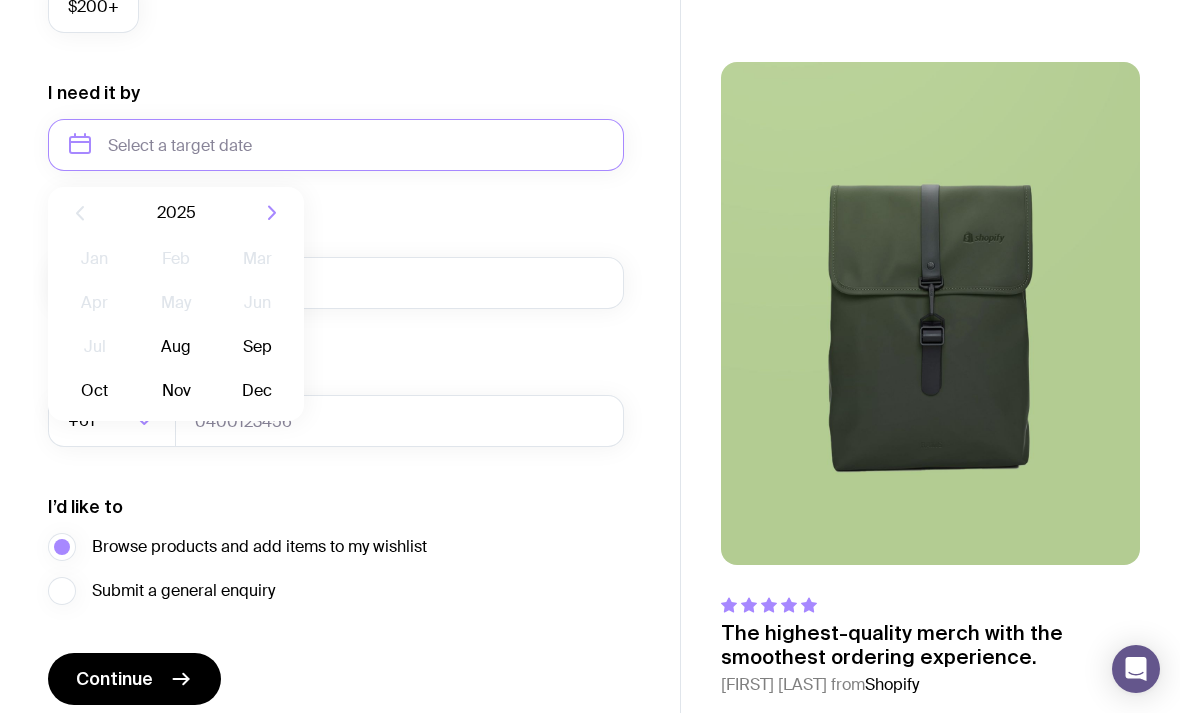 click 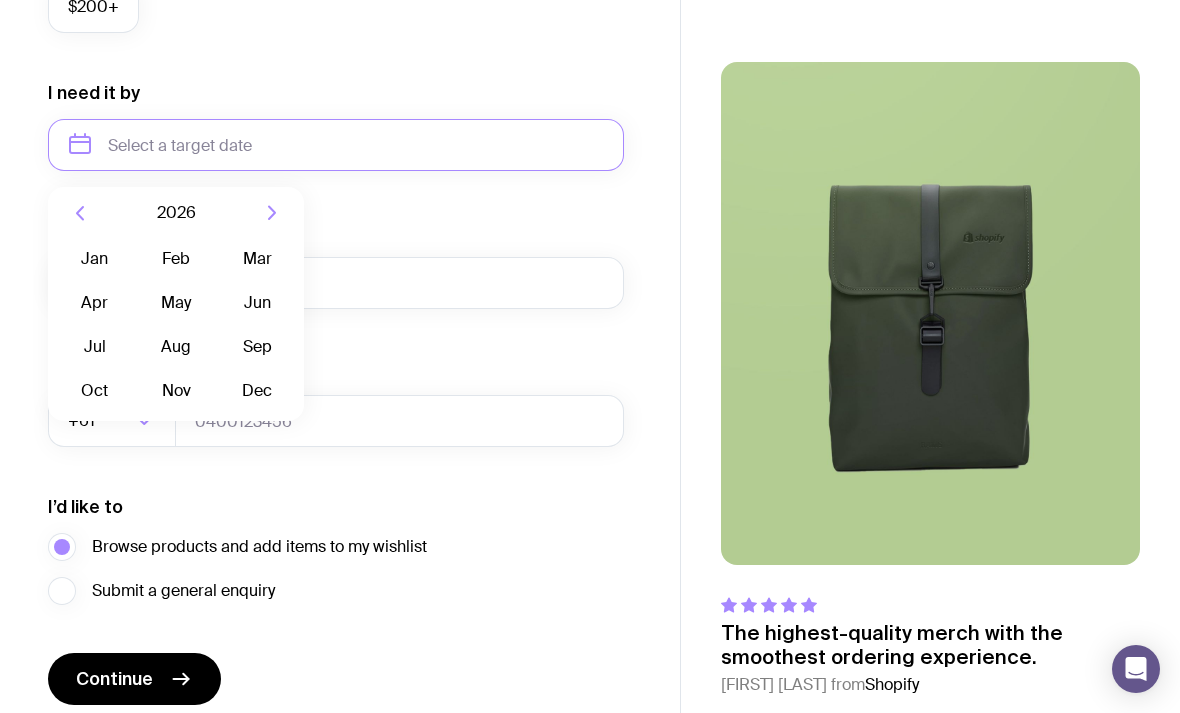 click 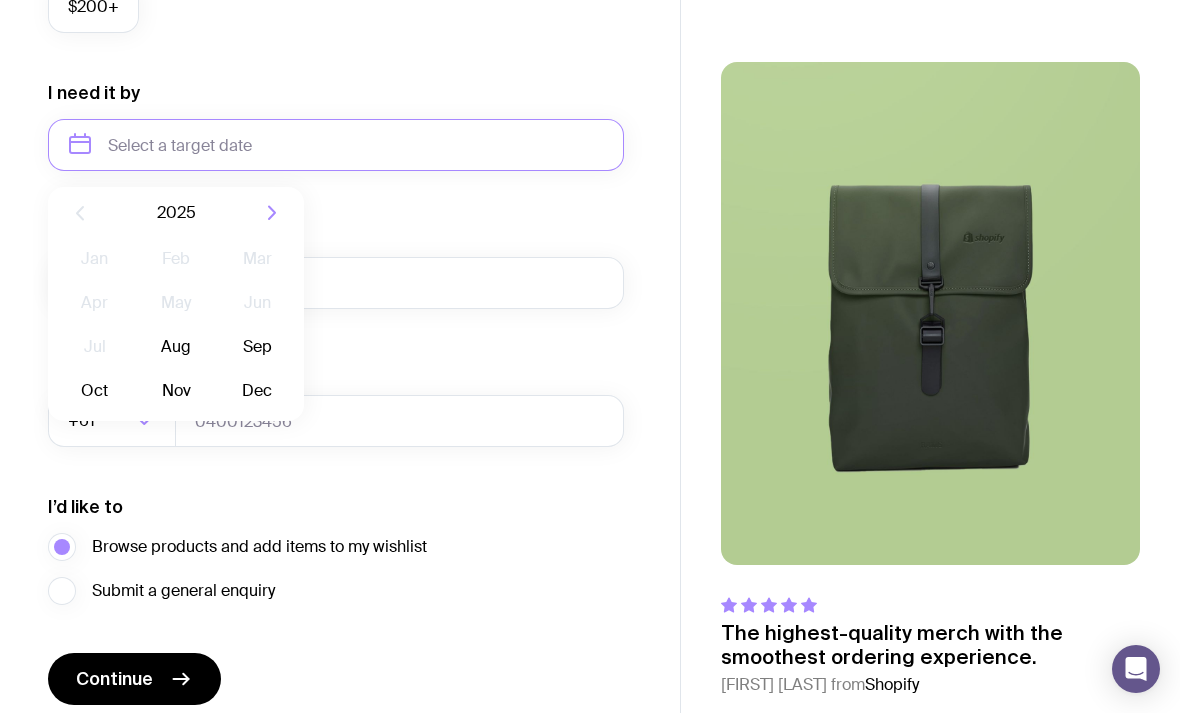 click on "Sep" 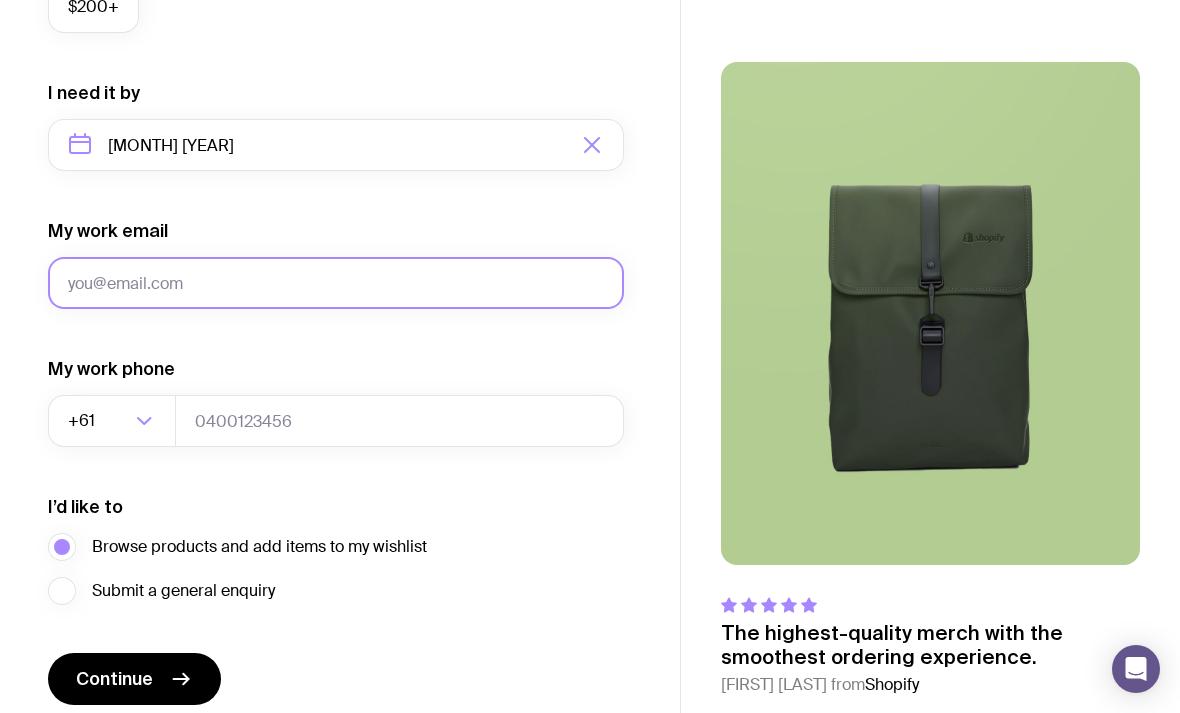 click on "My work email" at bounding box center [336, 283] 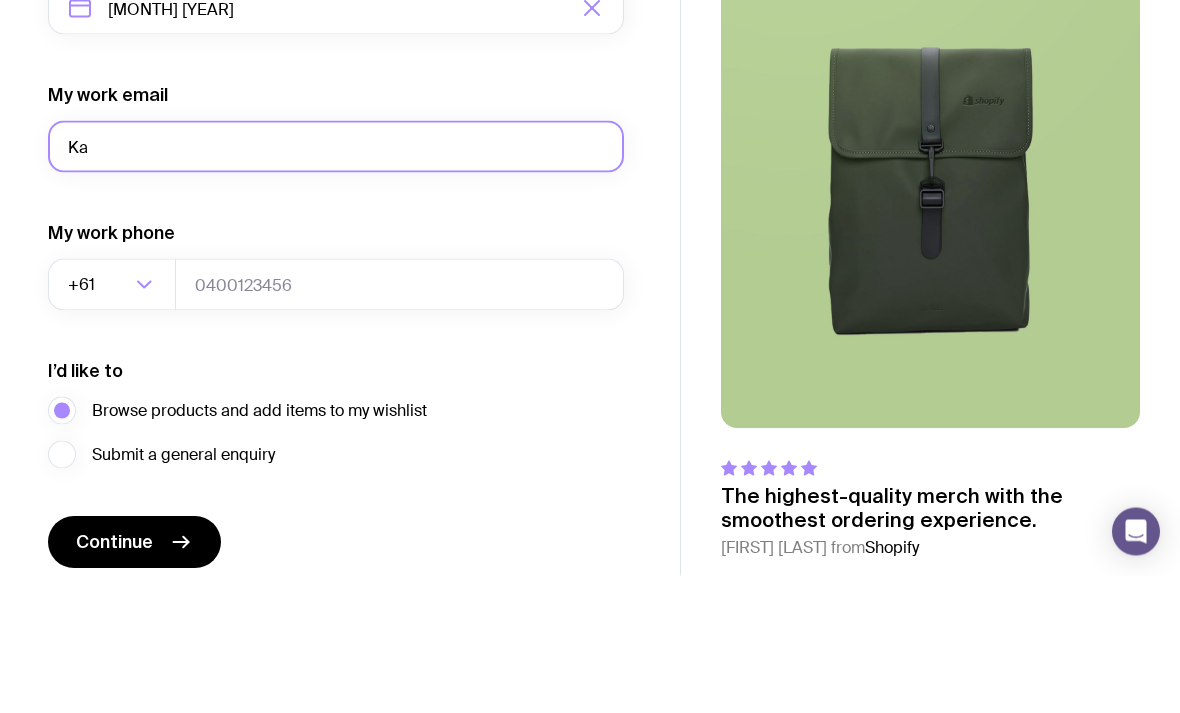 type on "K" 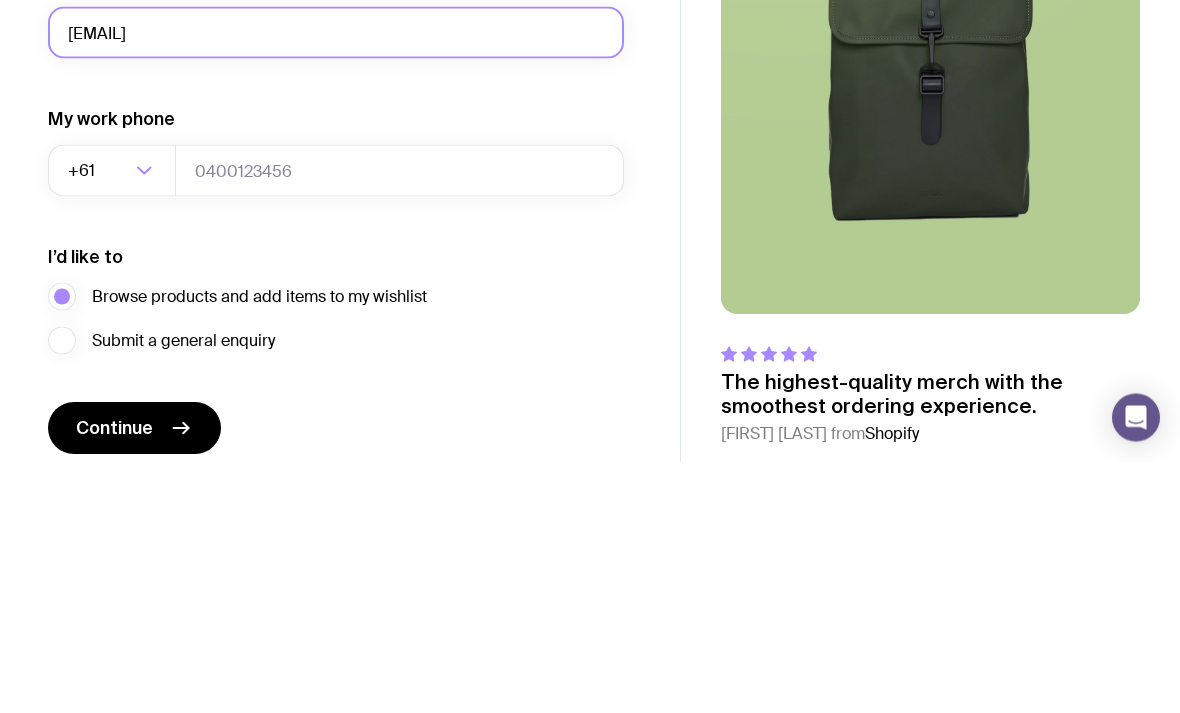 type on "[EMAIL]" 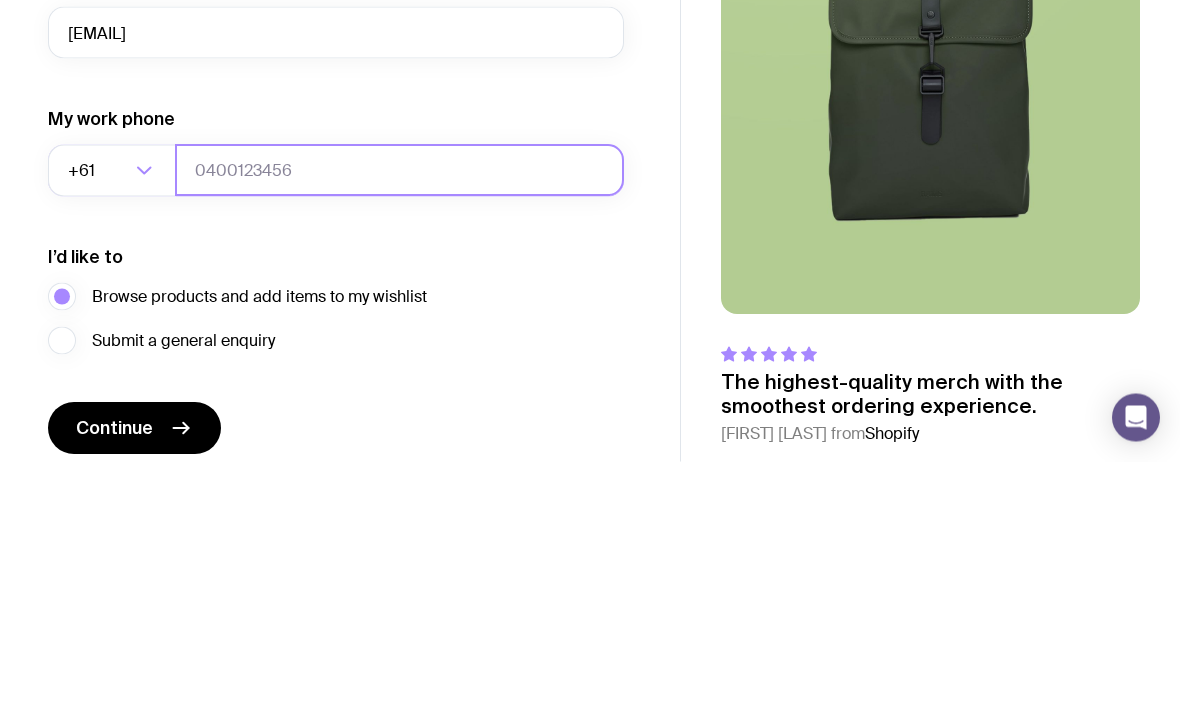click at bounding box center [399, 422] 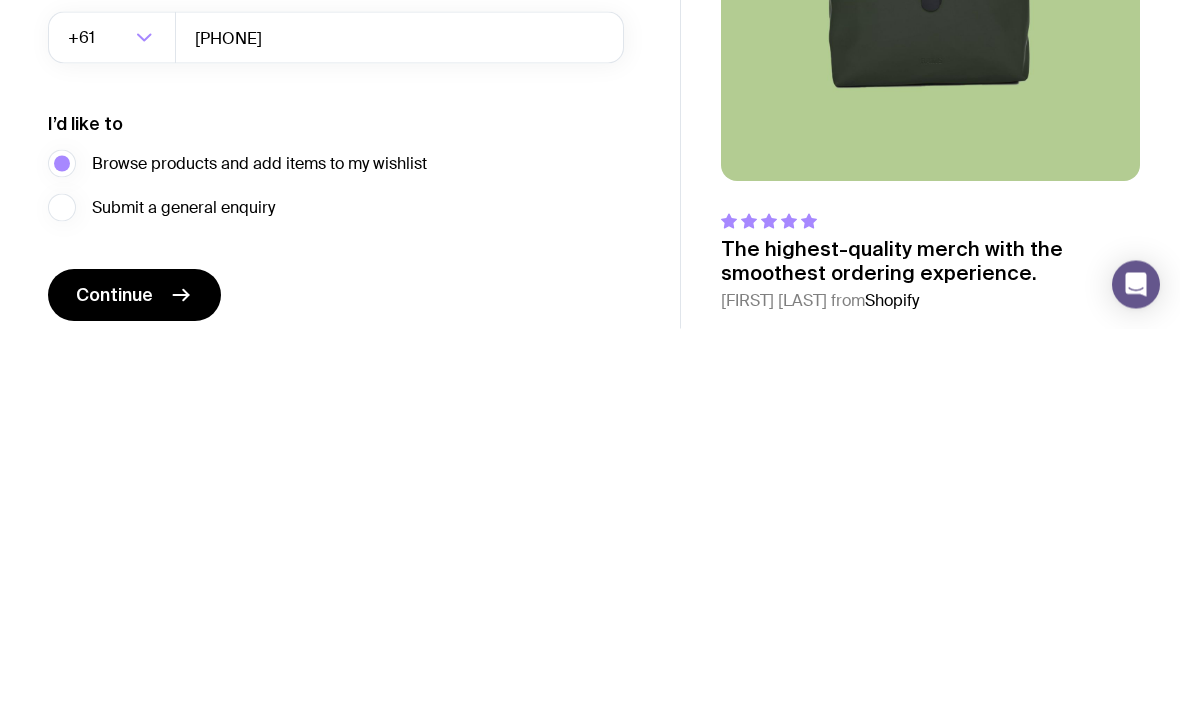 scroll, scrollTop: 987, scrollLeft: 0, axis: vertical 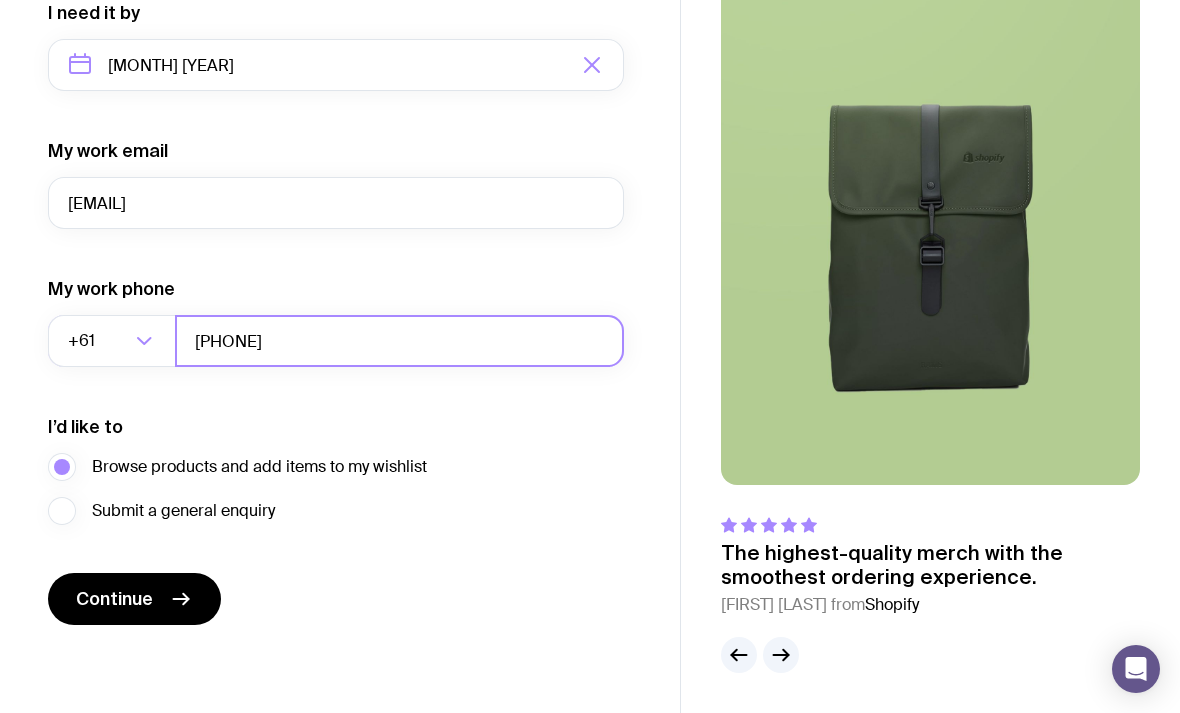 type on "[PHONE]" 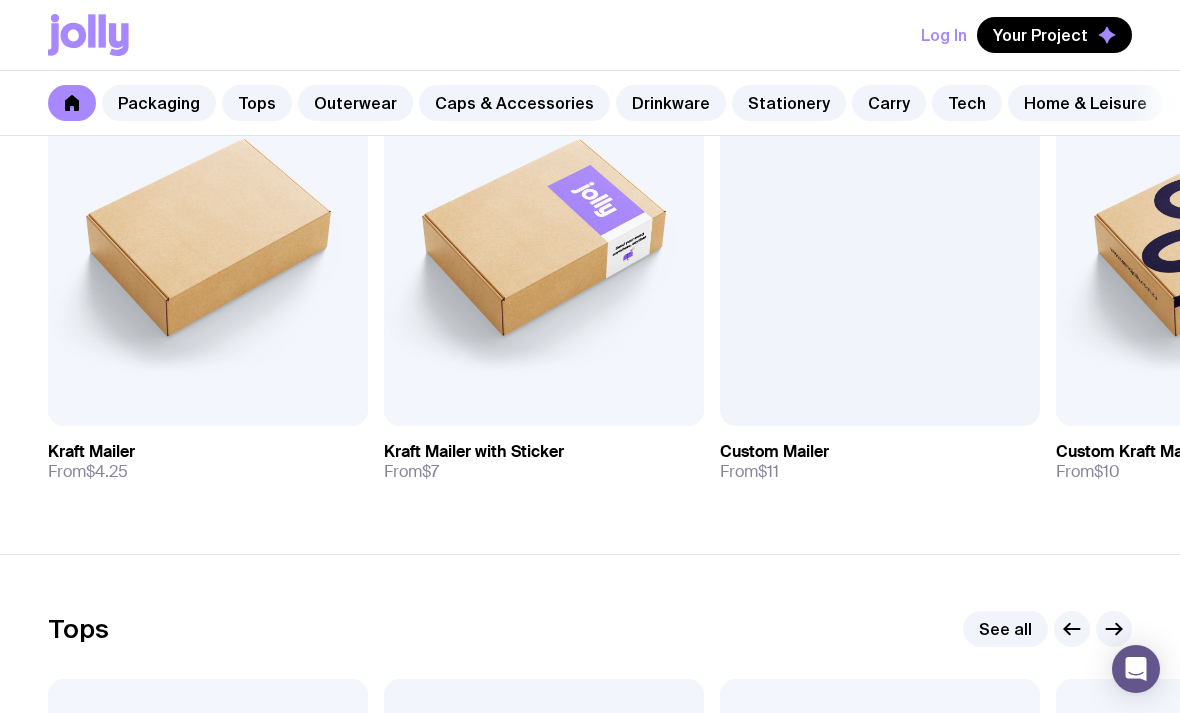 scroll, scrollTop: 479, scrollLeft: 0, axis: vertical 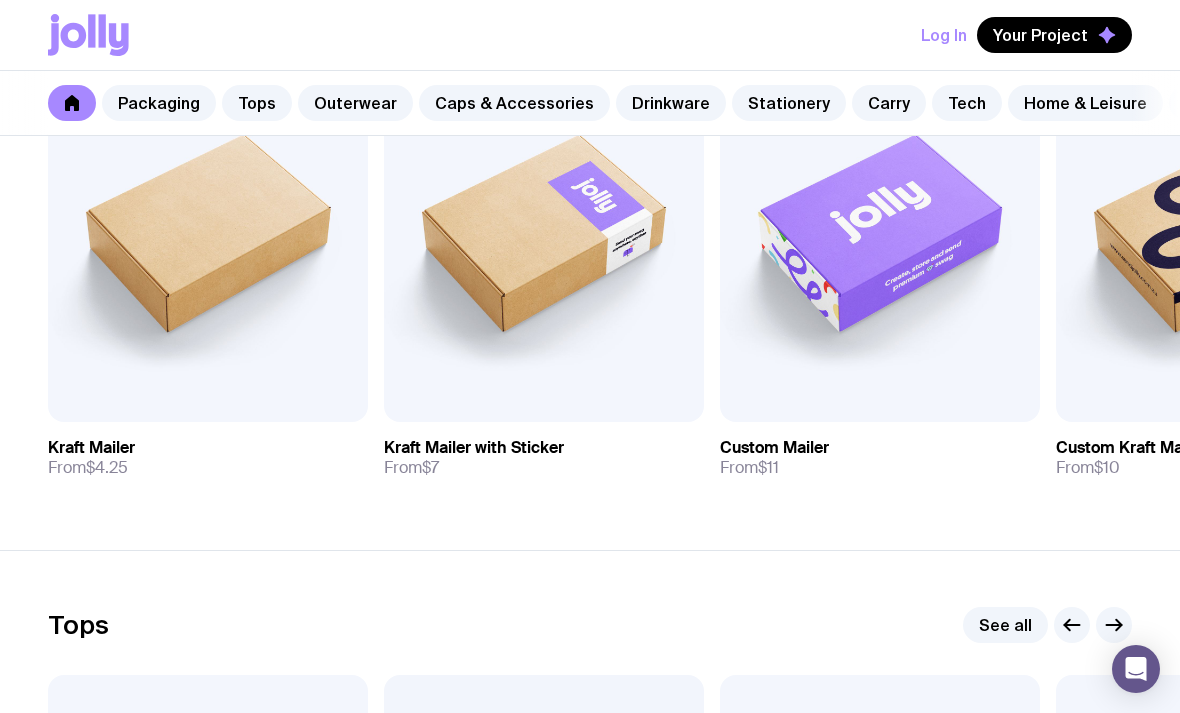 click on "Add to wishlist" 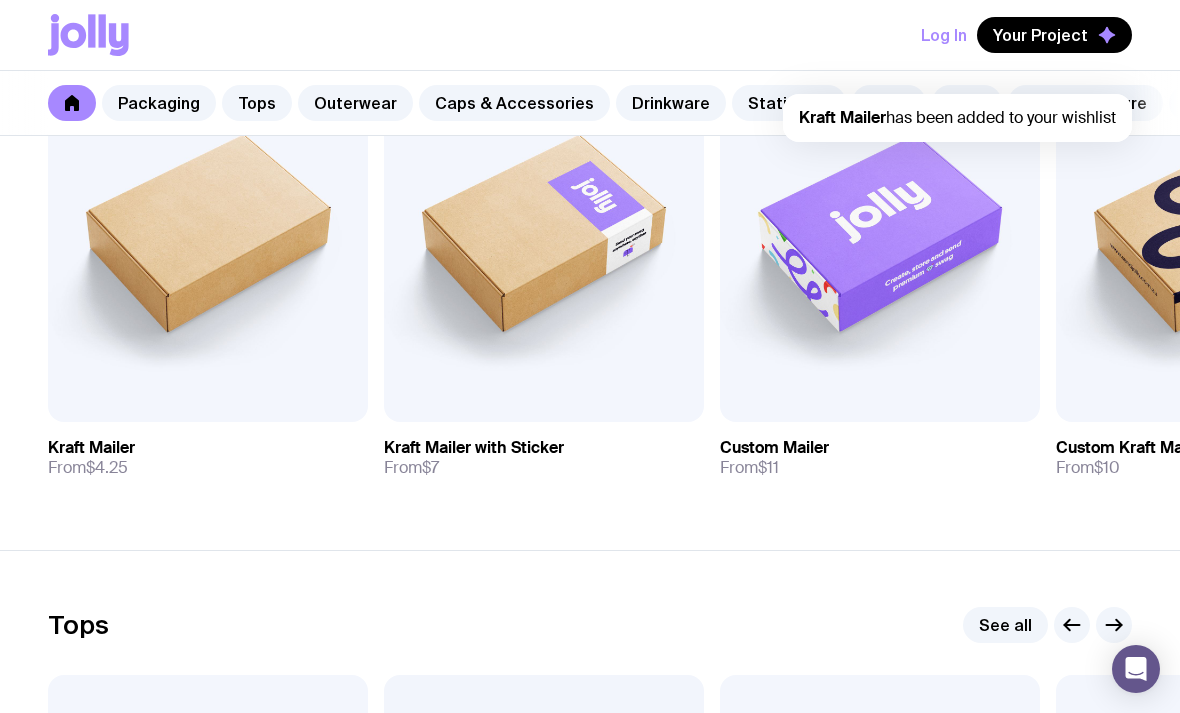 scroll, scrollTop: 0, scrollLeft: 0, axis: both 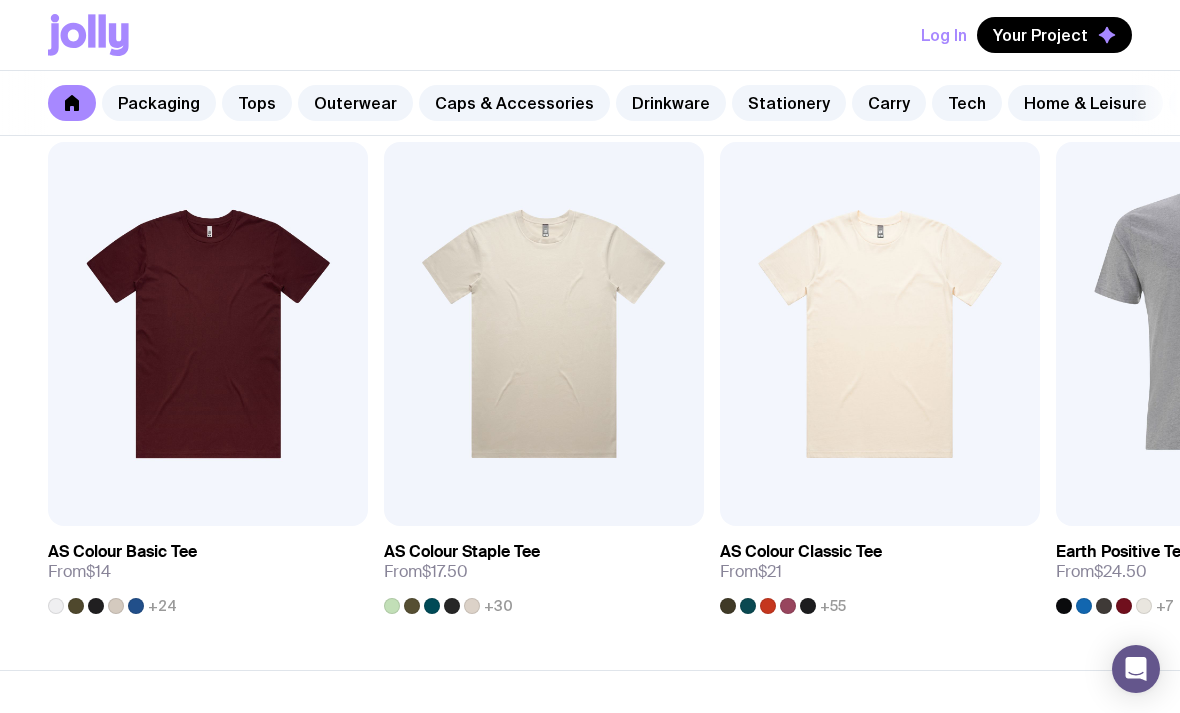 click 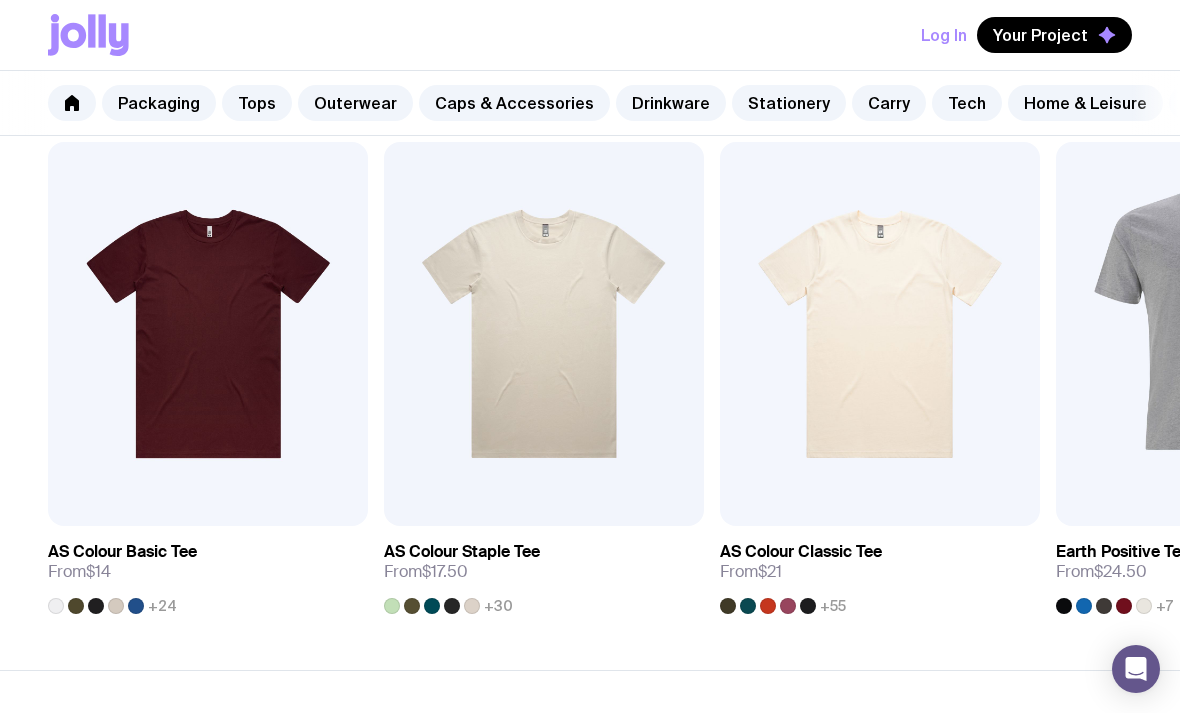 scroll, scrollTop: 0, scrollLeft: 0, axis: both 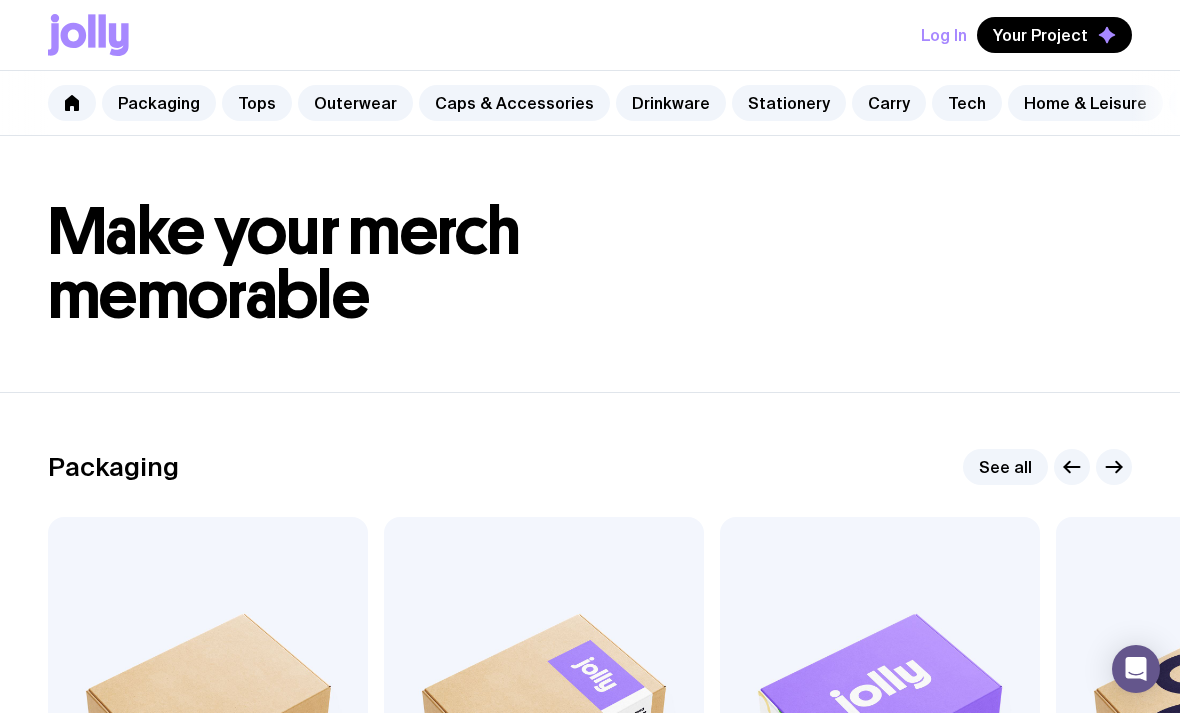 click on "Packaging See all Added View Kraft Mailer From $4.25 Add to wishlist View Kraft Mailer with Sticker From $7 Add to wishlist View Custom Mailer From $11 Add to wishlist View Custom Kraft Mailer From $10 Add to wishlist View Double Sided-Mailer From $14 Add to wishlist View Holographic Mailer From $8 Add to wishlist View Magnetic Flap Box From $9 Add to wishlist View Custom Mailer Bag From $3.75" 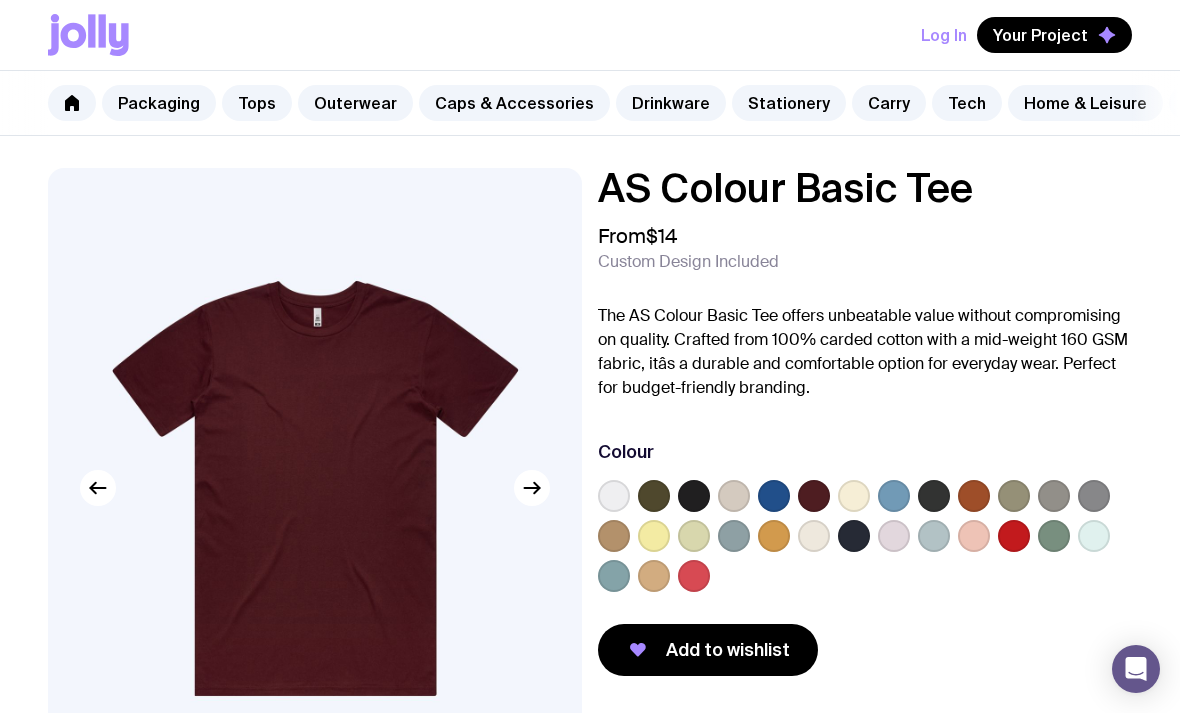 click 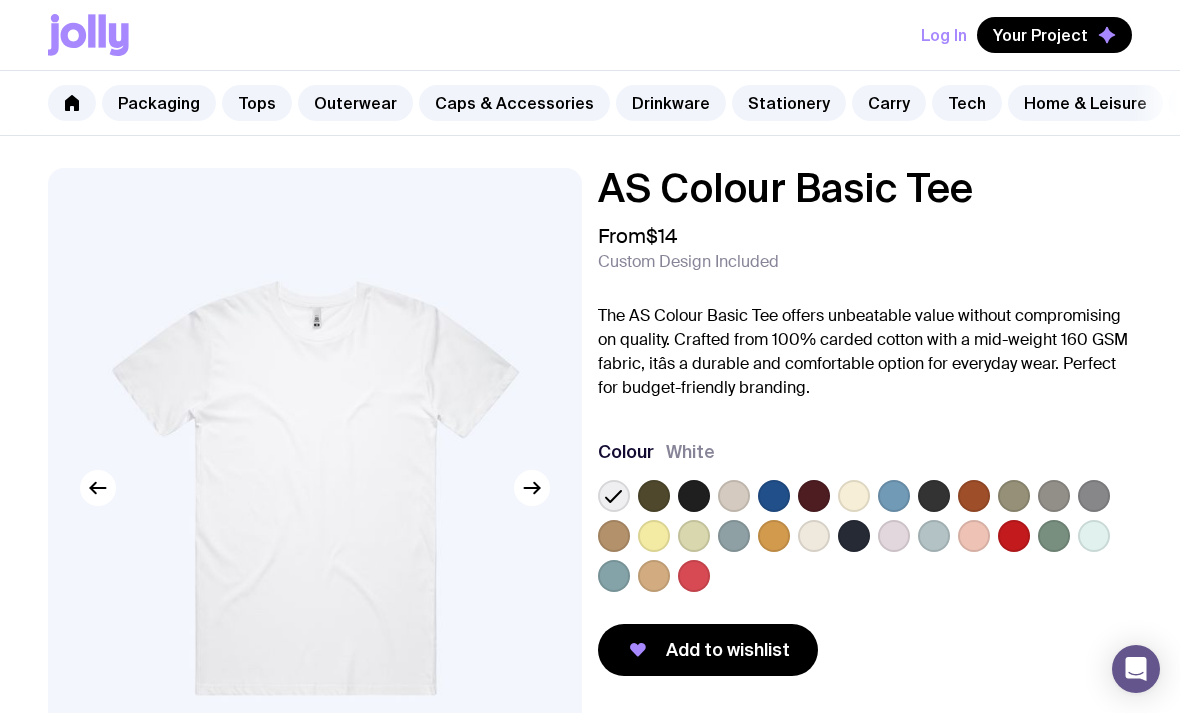 click on "Add to wishlist" 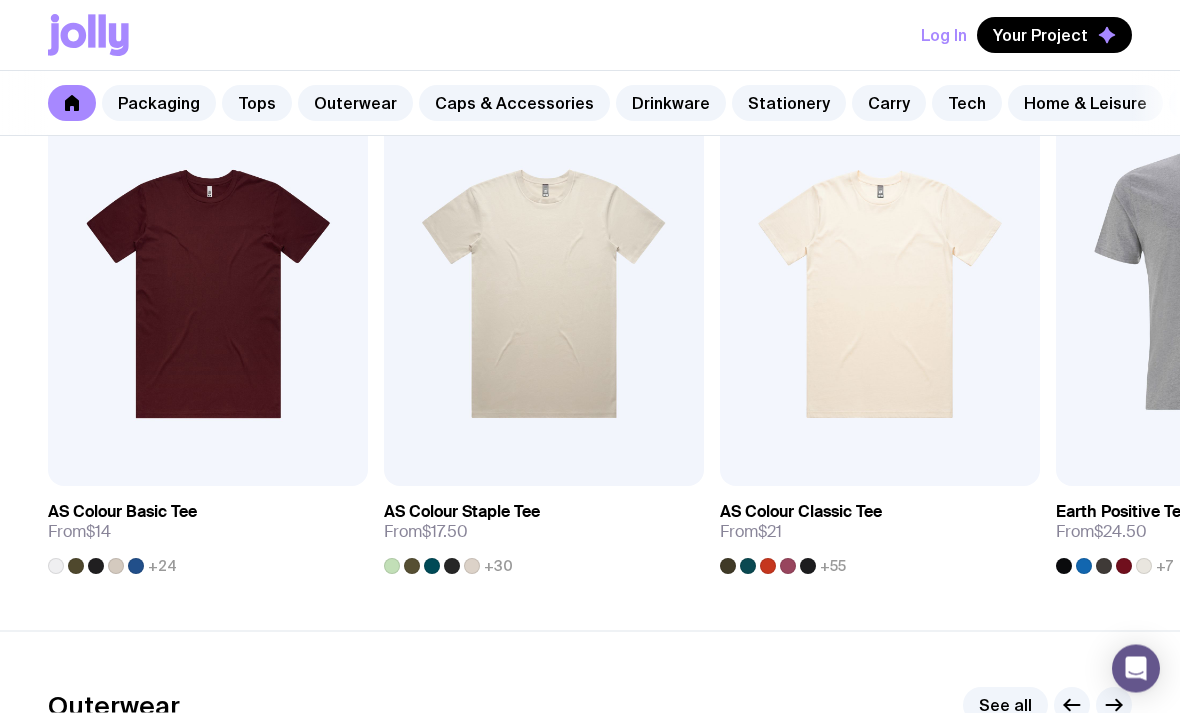 scroll, scrollTop: 1052, scrollLeft: 0, axis: vertical 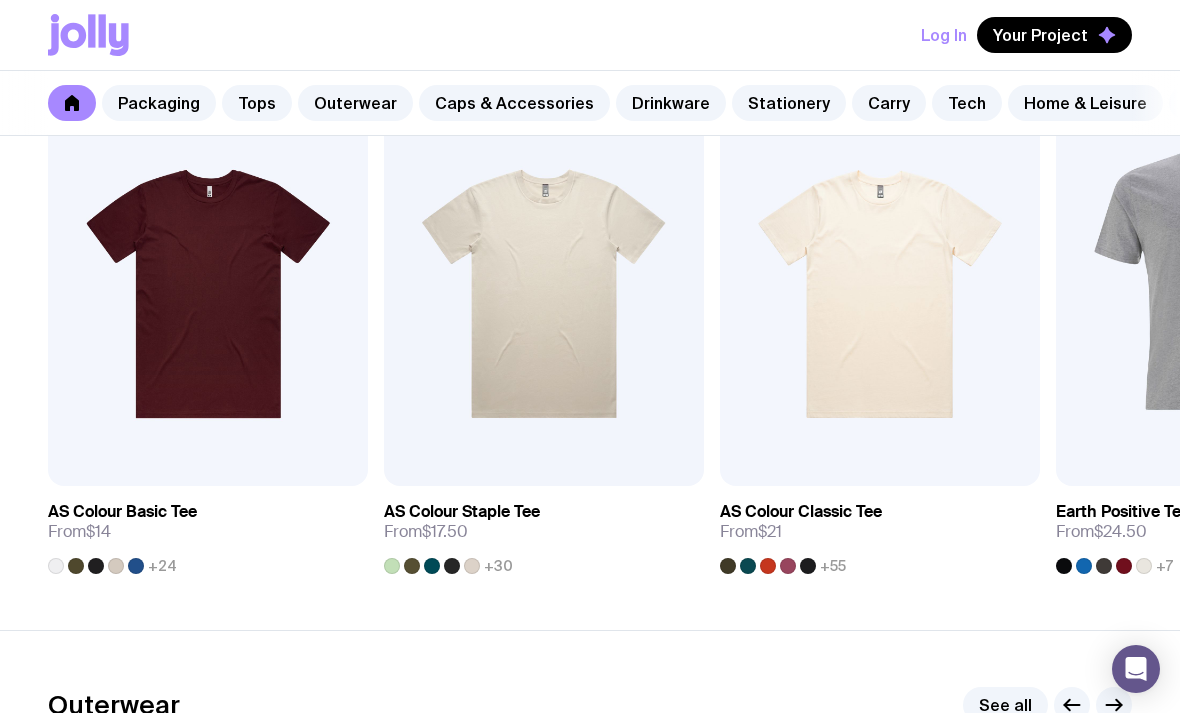click on "+24" at bounding box center [112, 566] 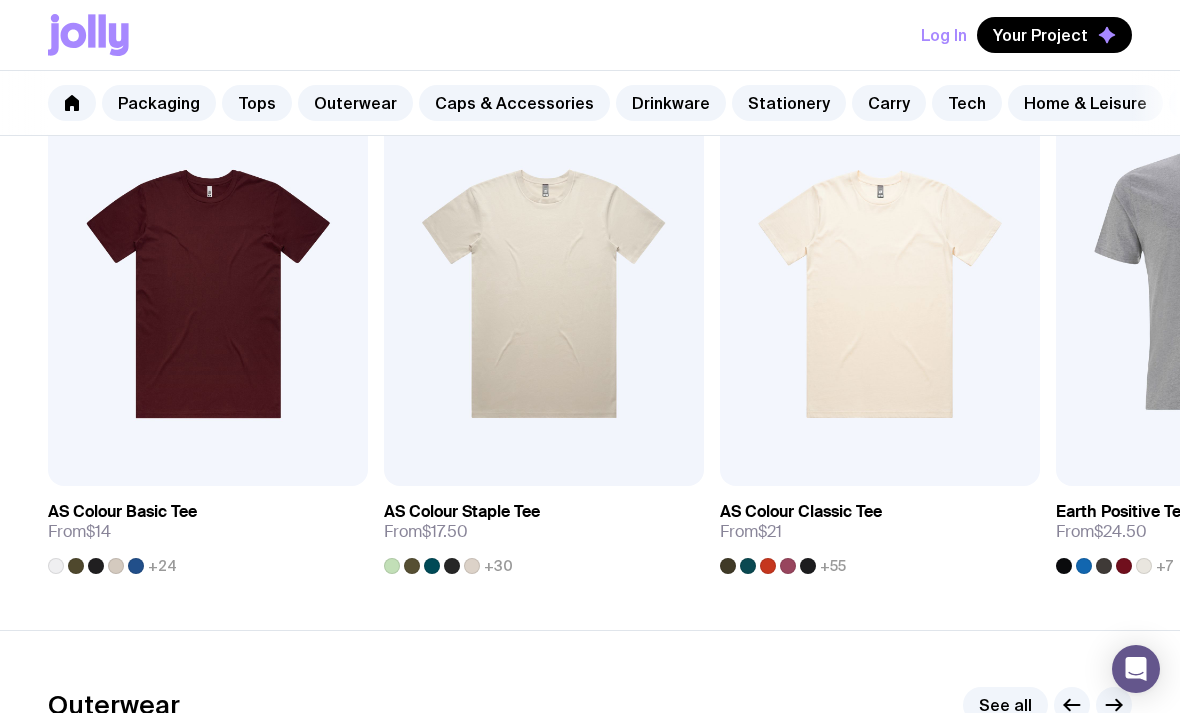 scroll, scrollTop: 0, scrollLeft: 0, axis: both 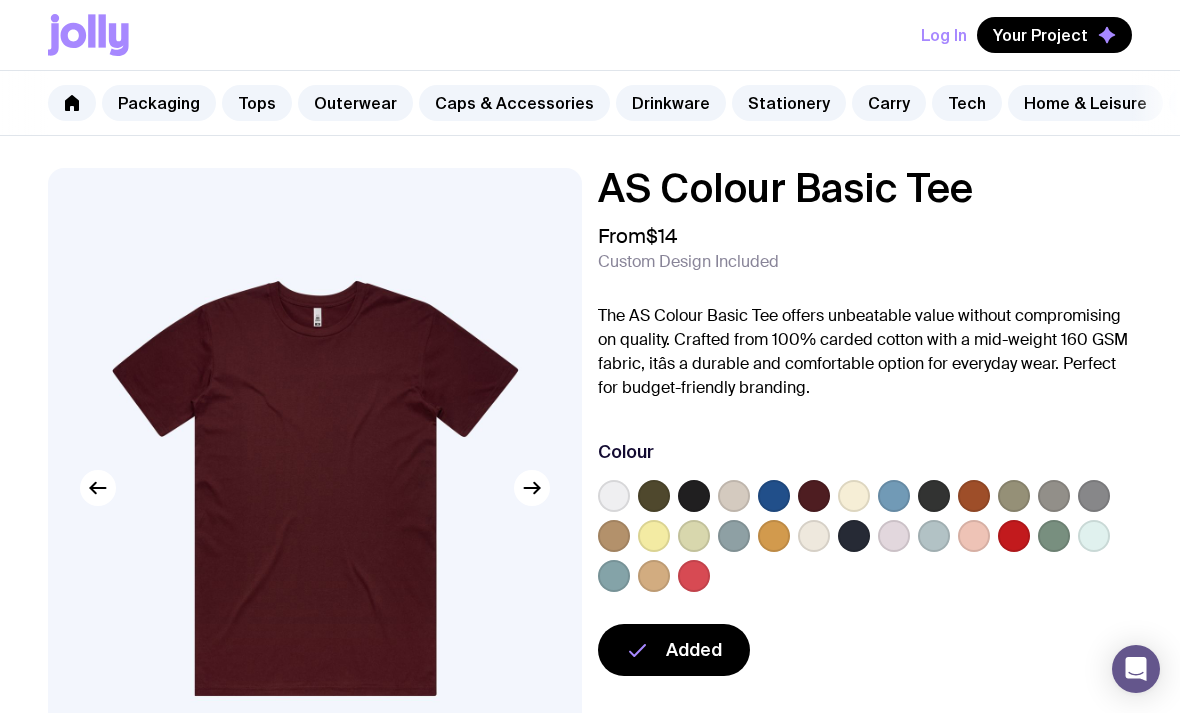 click 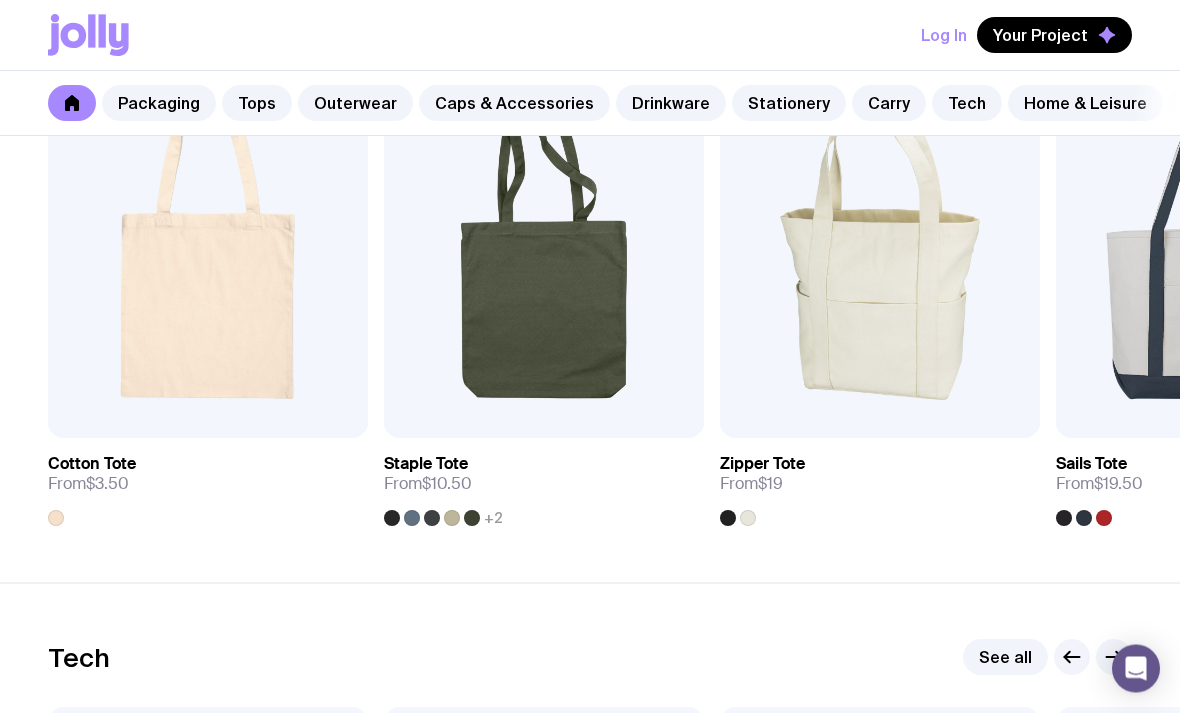 scroll, scrollTop: 4365, scrollLeft: 0, axis: vertical 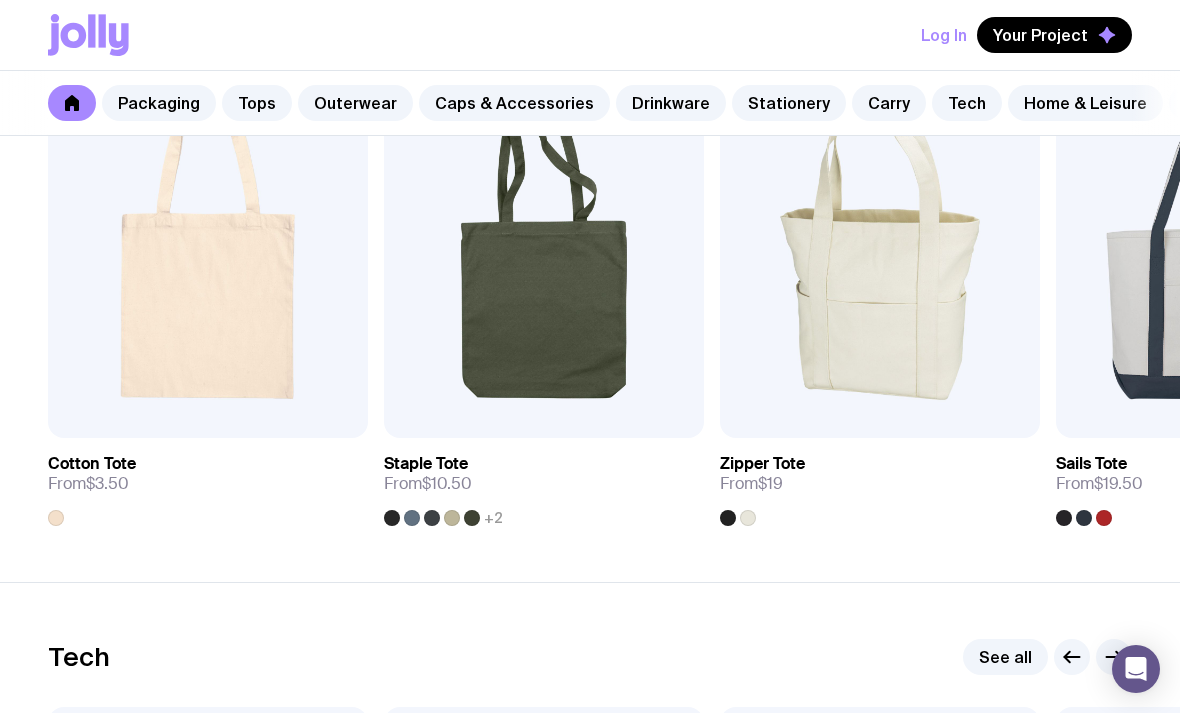 click on "Add to wishlist" at bounding box center [158, 416] 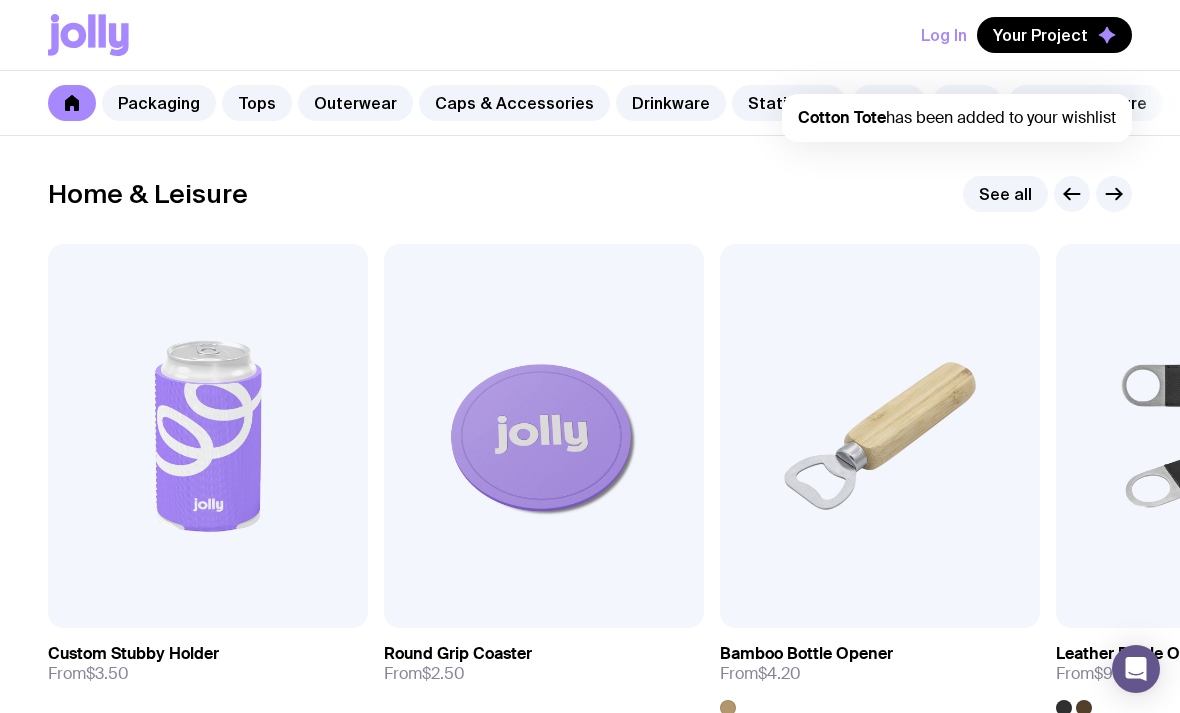 scroll, scrollTop: 5544, scrollLeft: 0, axis: vertical 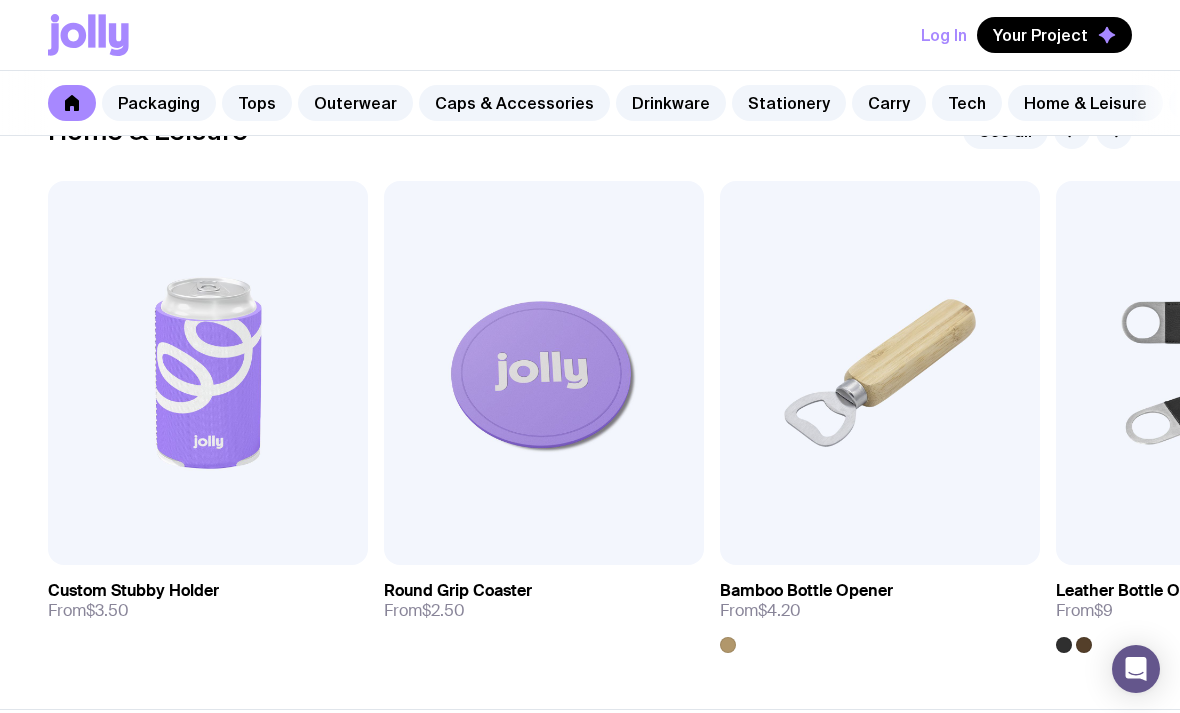 click 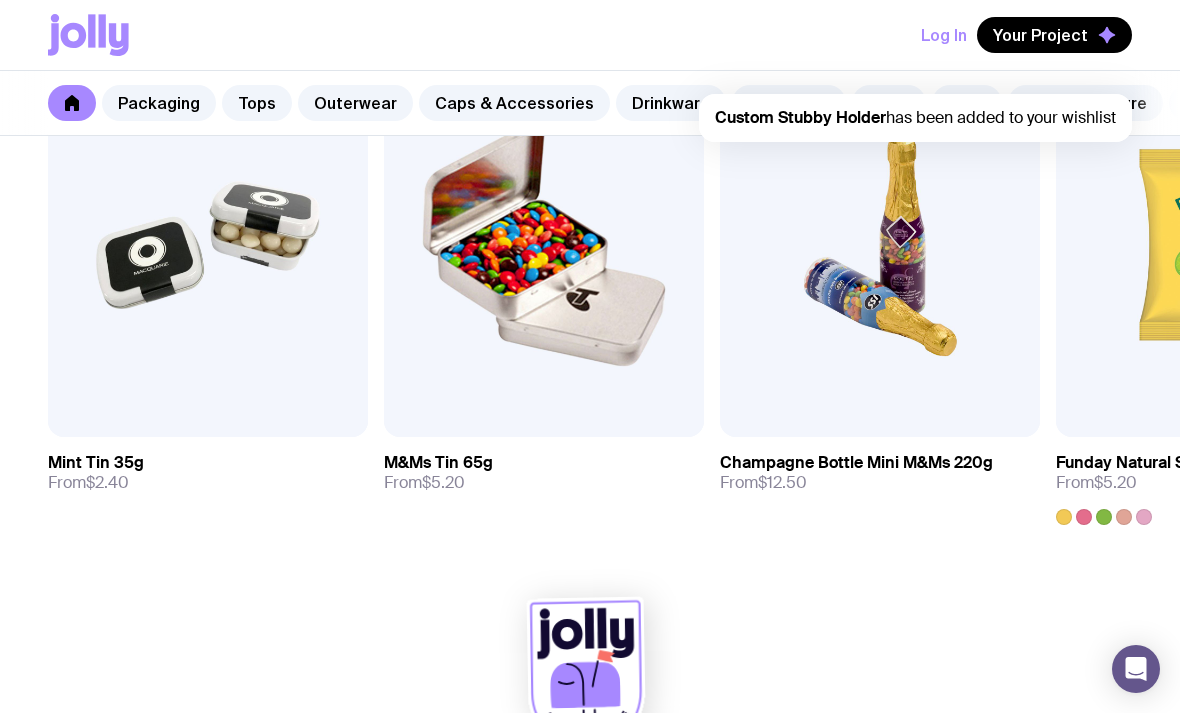 scroll, scrollTop: 7002, scrollLeft: 0, axis: vertical 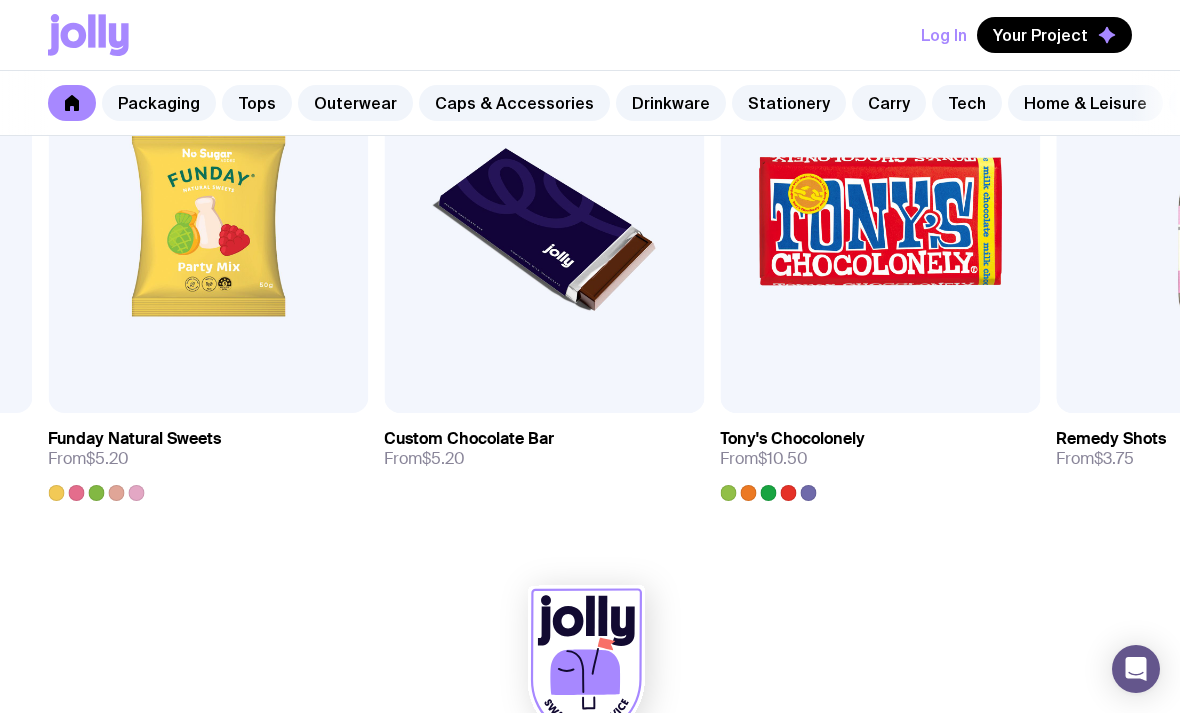click on "Your Project" 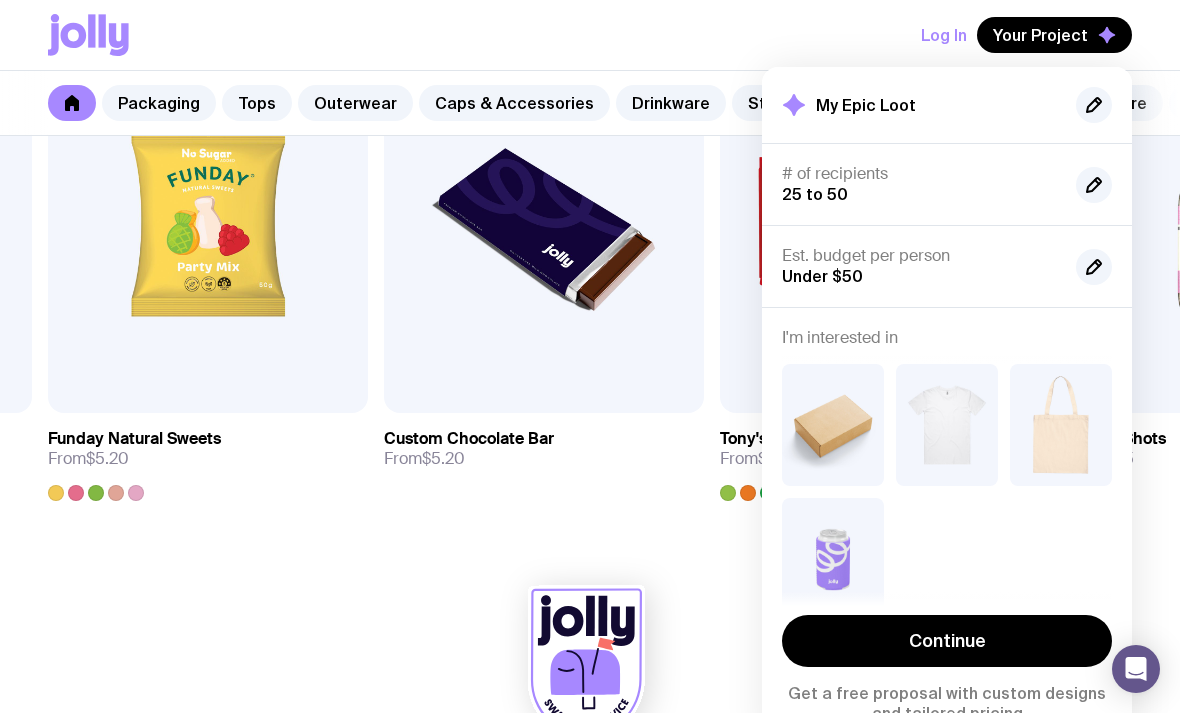 click on "Continue" at bounding box center [947, 641] 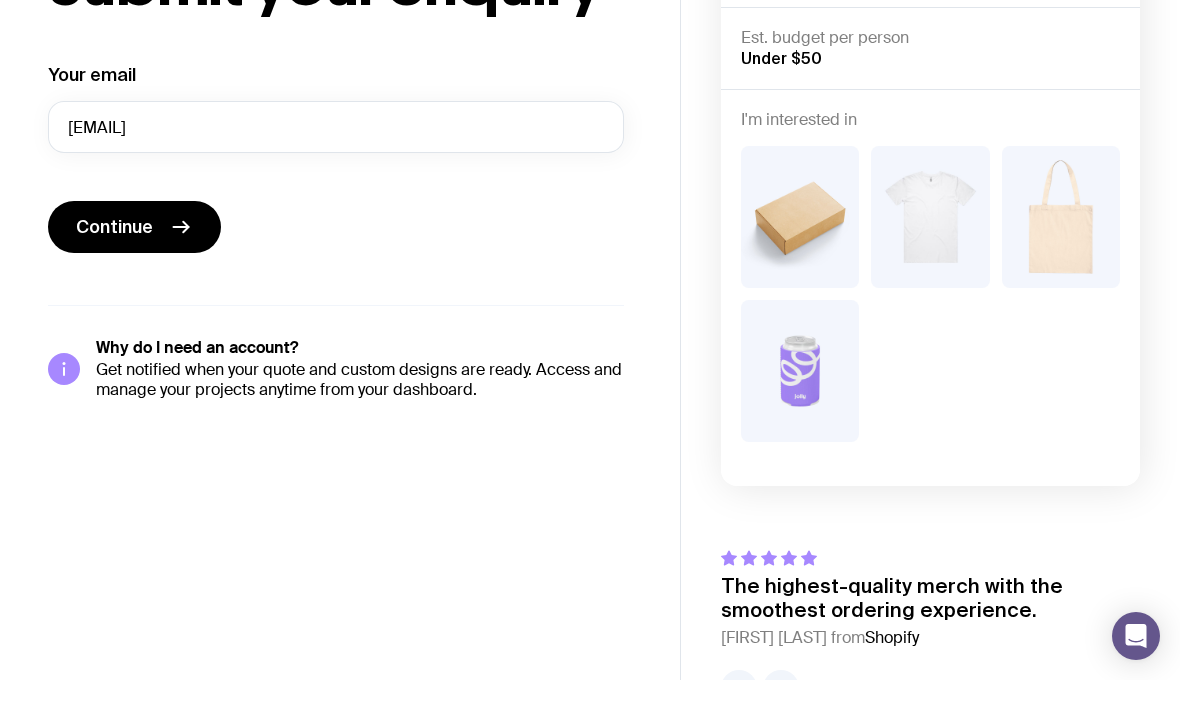 scroll, scrollTop: 108, scrollLeft: 0, axis: vertical 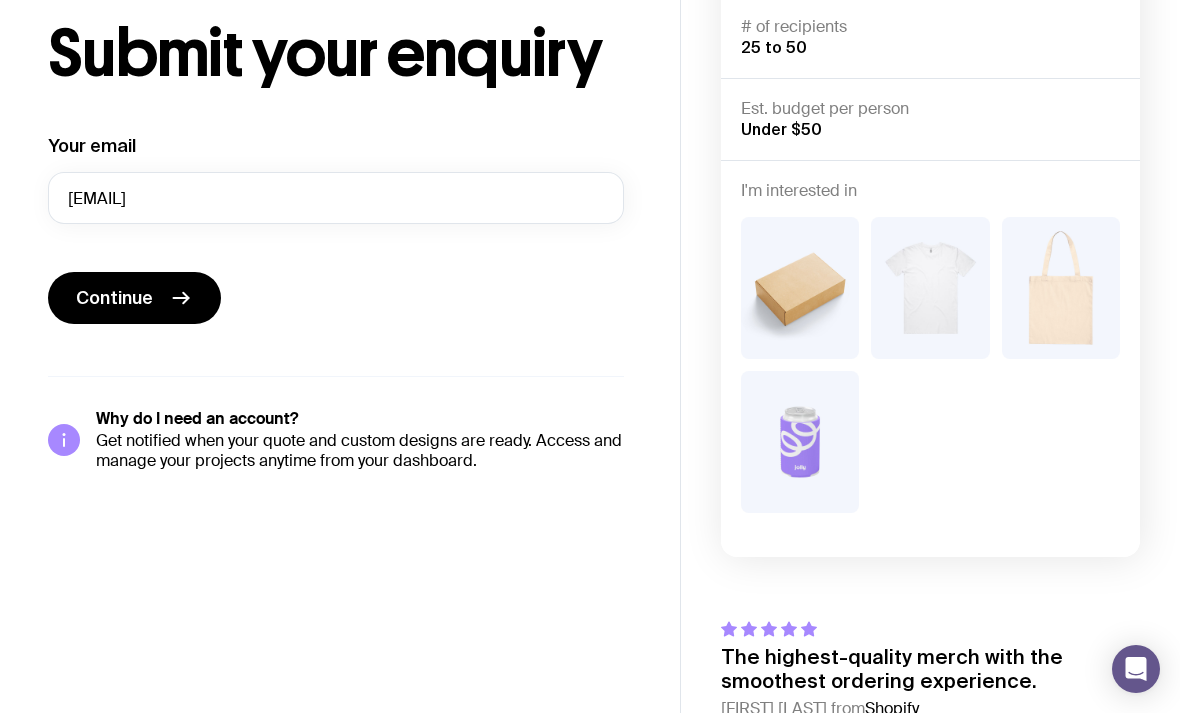 click on "Continue" at bounding box center (134, 298) 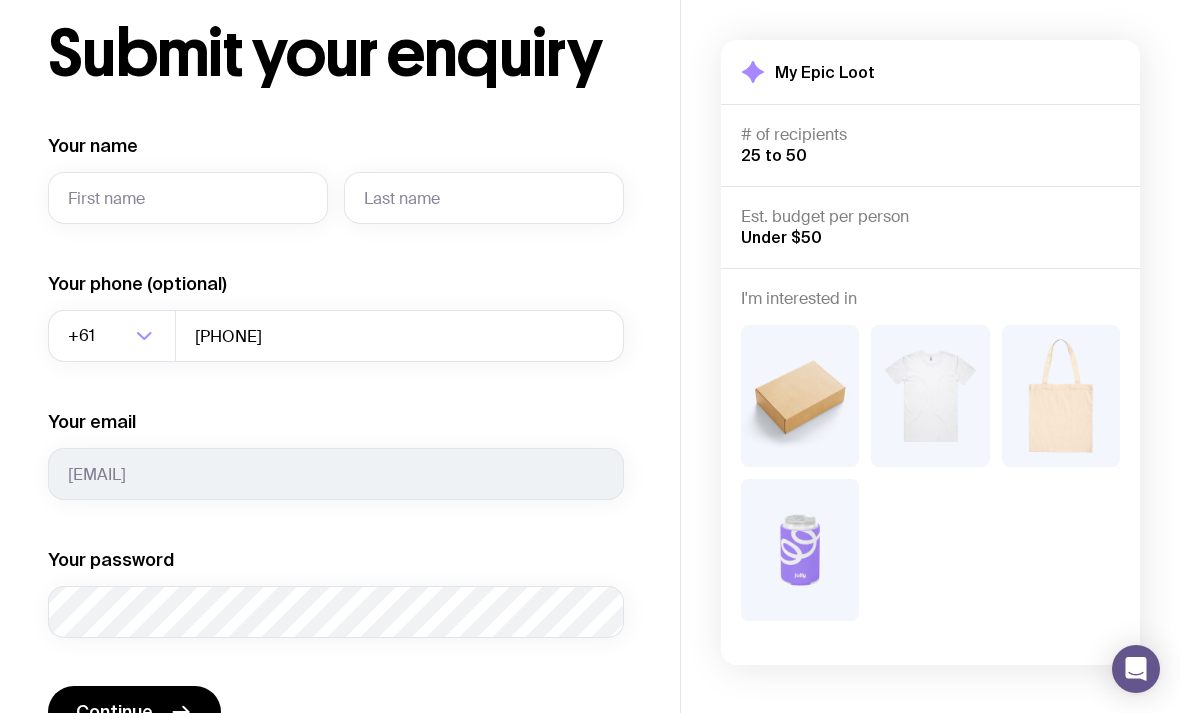 click on "Your name" 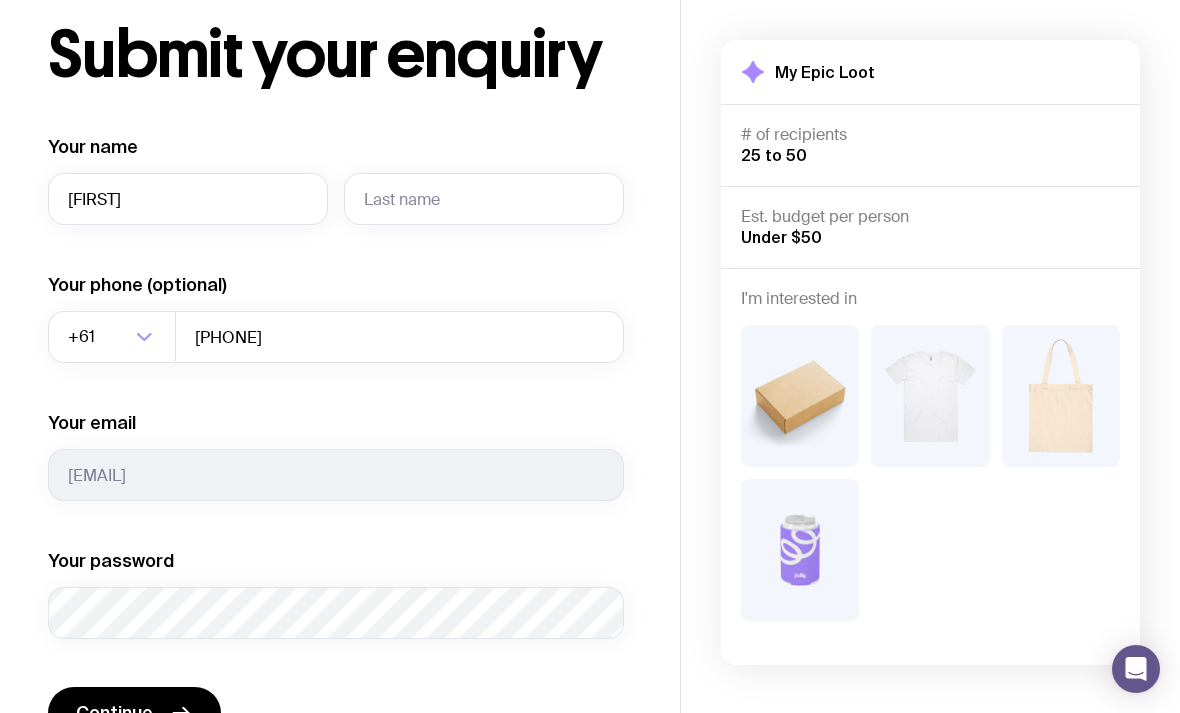 type on "[FIRST]" 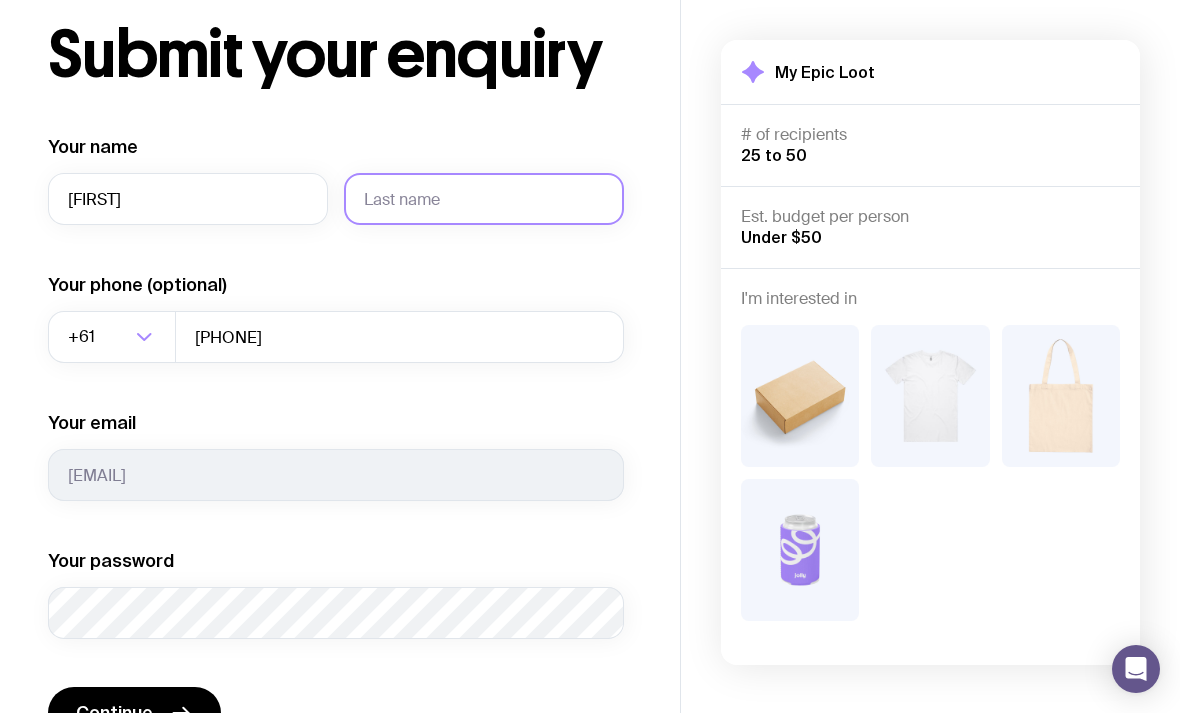 click 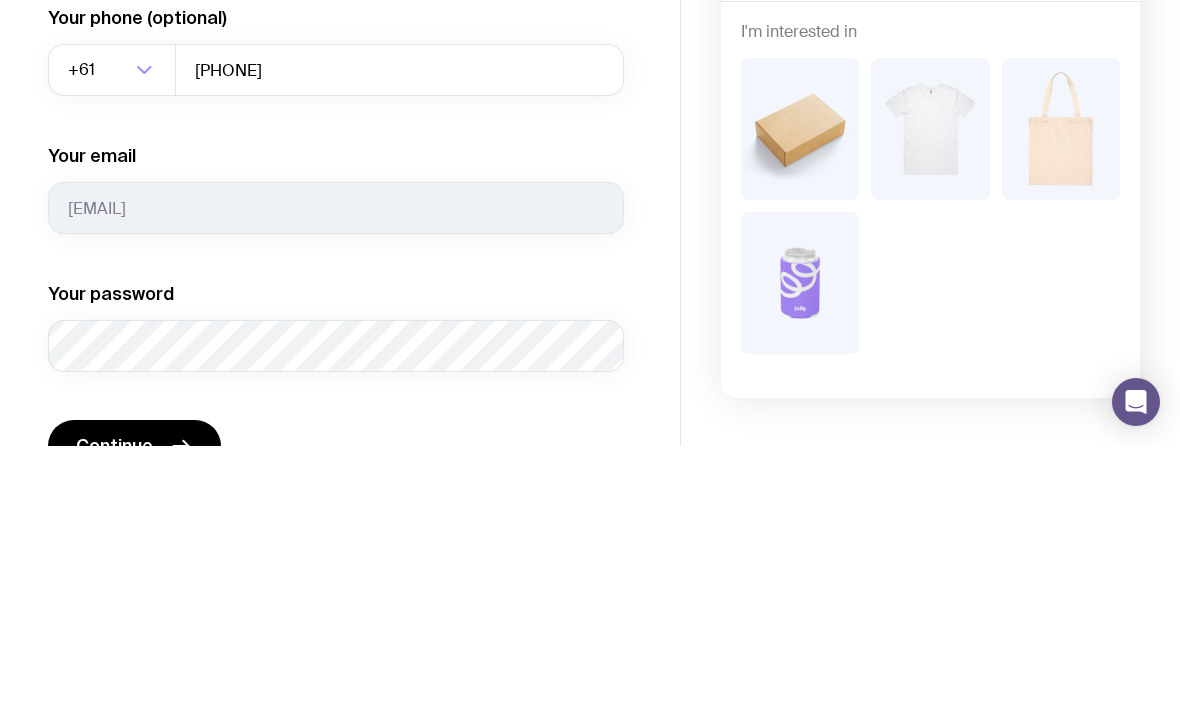 type on "Bye" 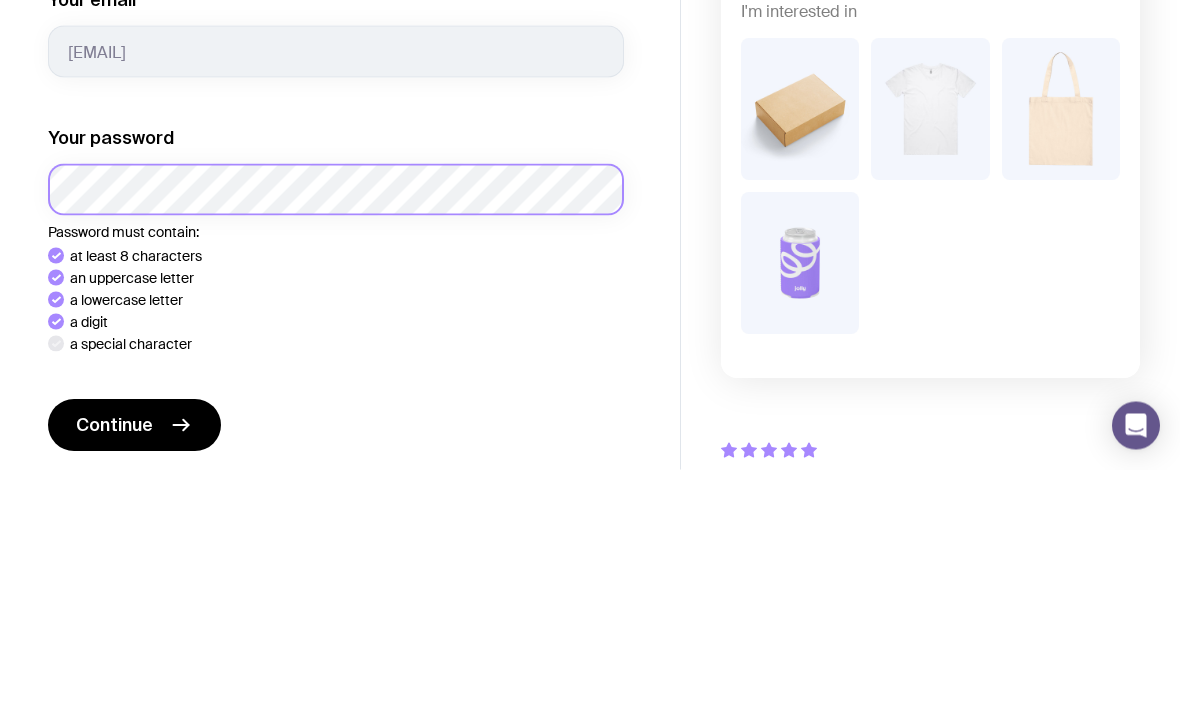 scroll, scrollTop: 293, scrollLeft: 0, axis: vertical 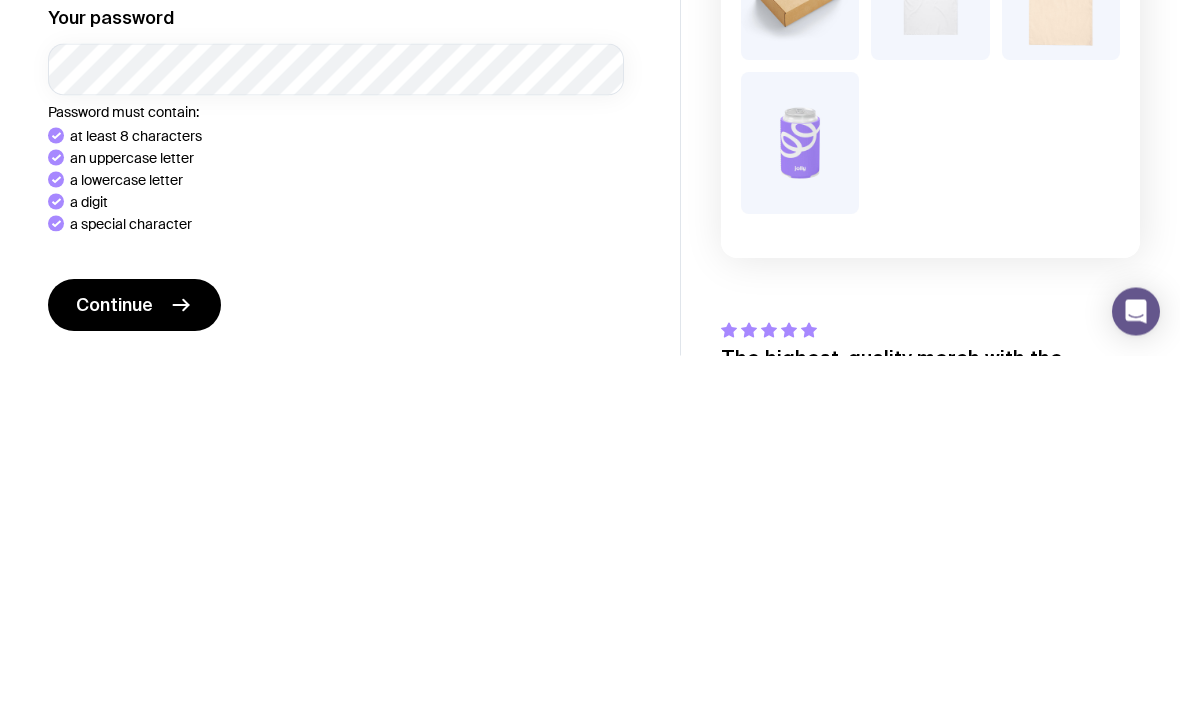 click on "Continue" 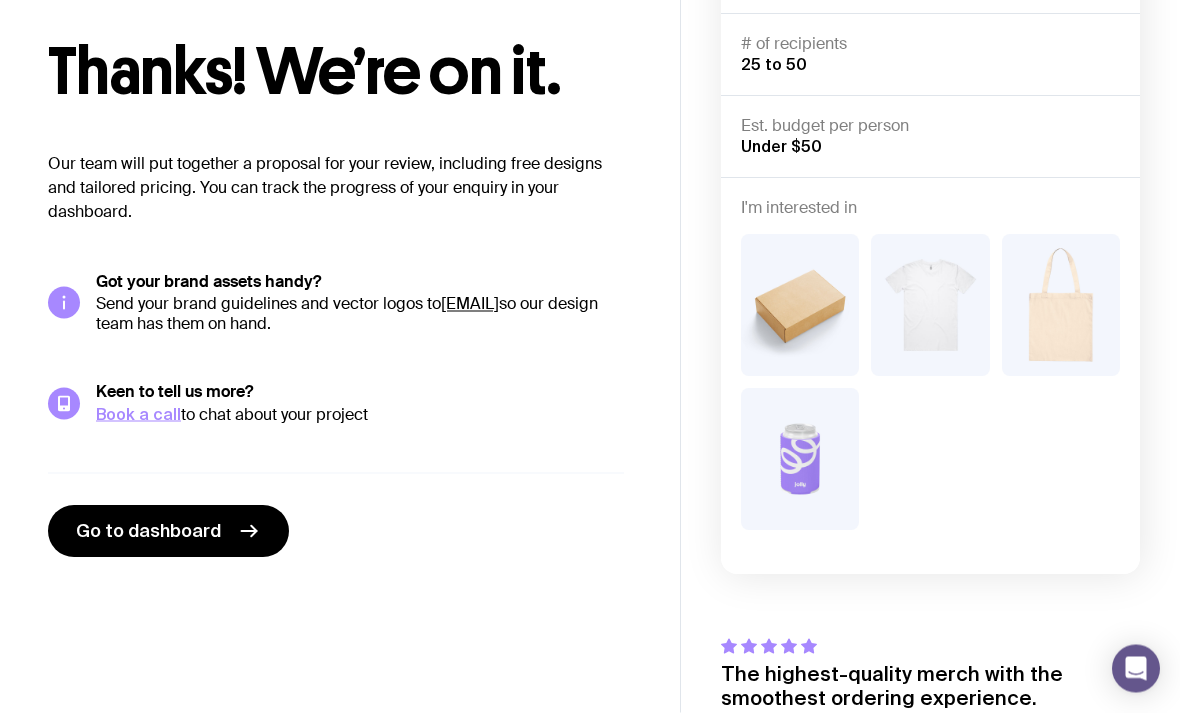 scroll, scrollTop: 87, scrollLeft: 0, axis: vertical 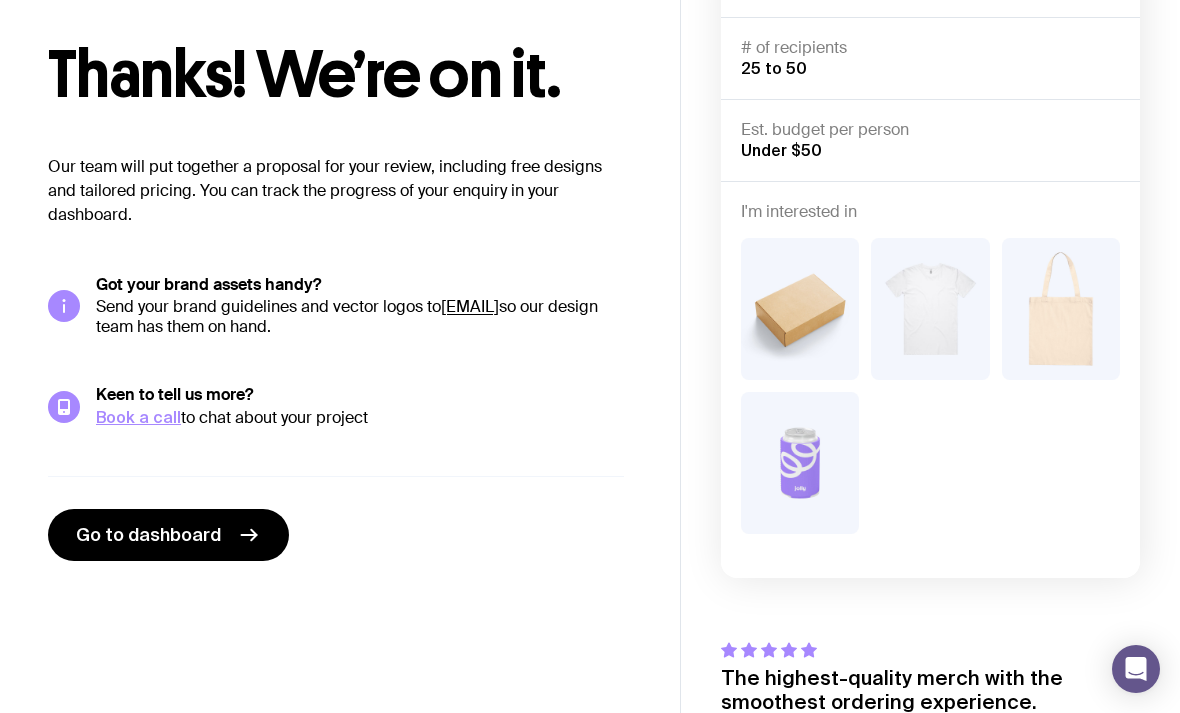 click on "Go to dashboard" at bounding box center [168, 535] 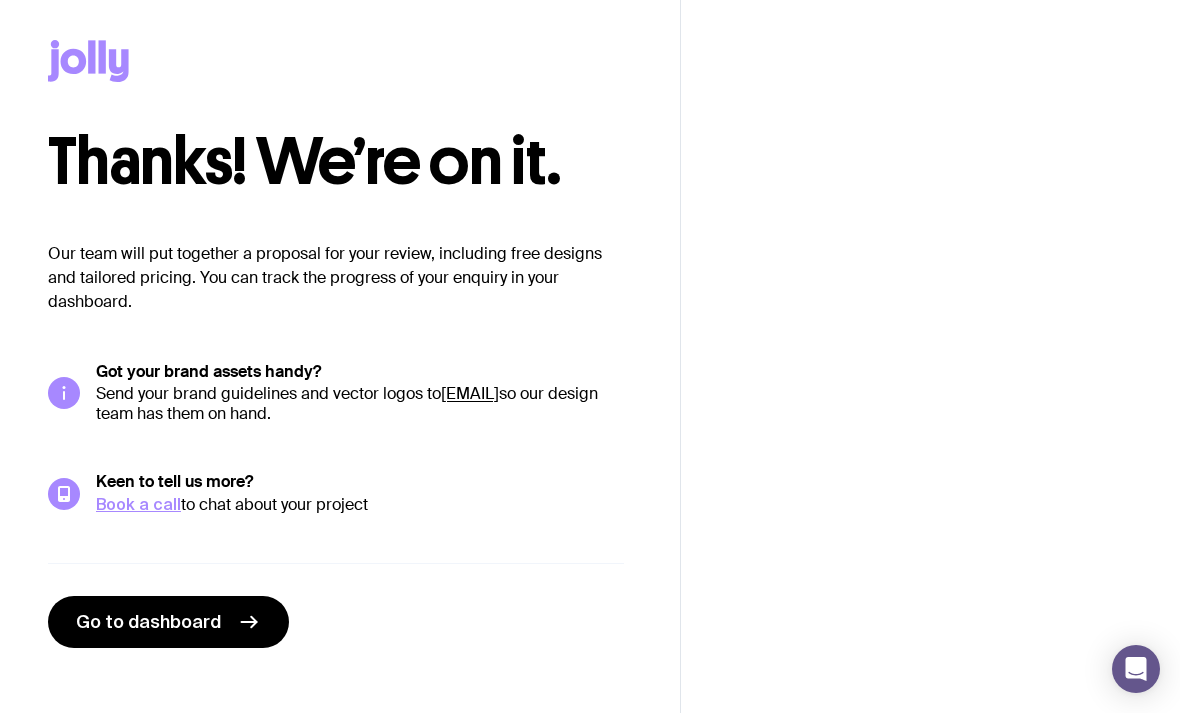 scroll, scrollTop: 0, scrollLeft: 0, axis: both 